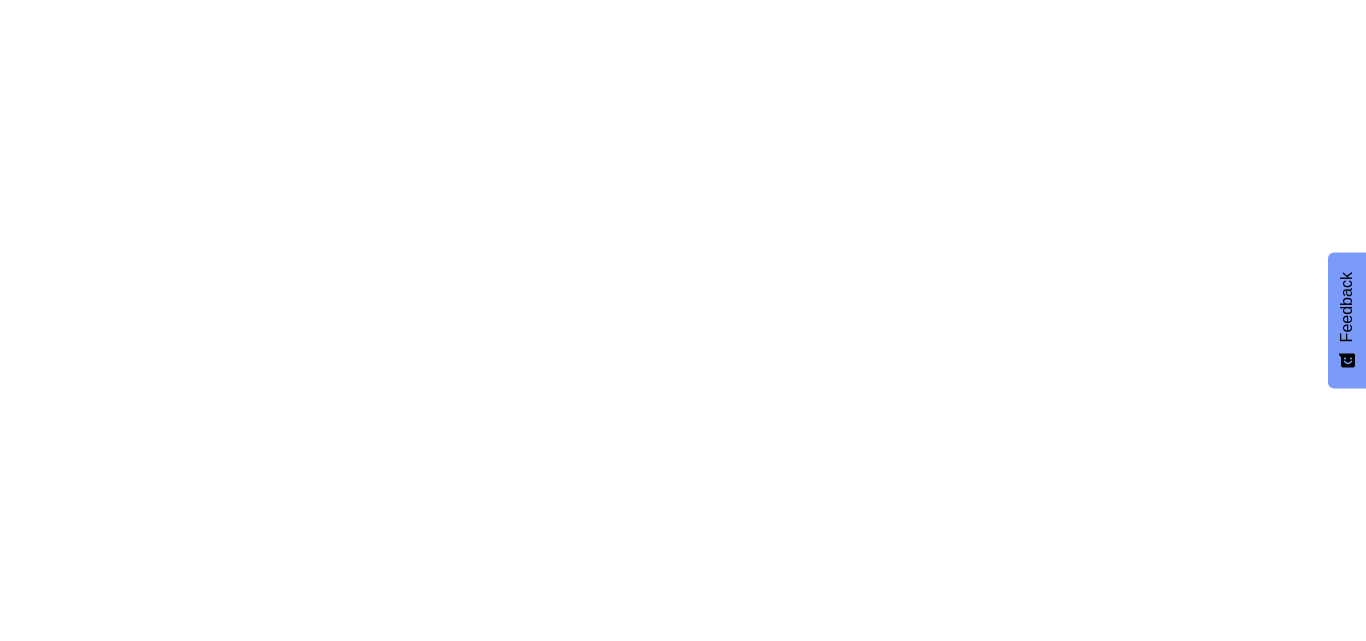 scroll, scrollTop: 0, scrollLeft: 0, axis: both 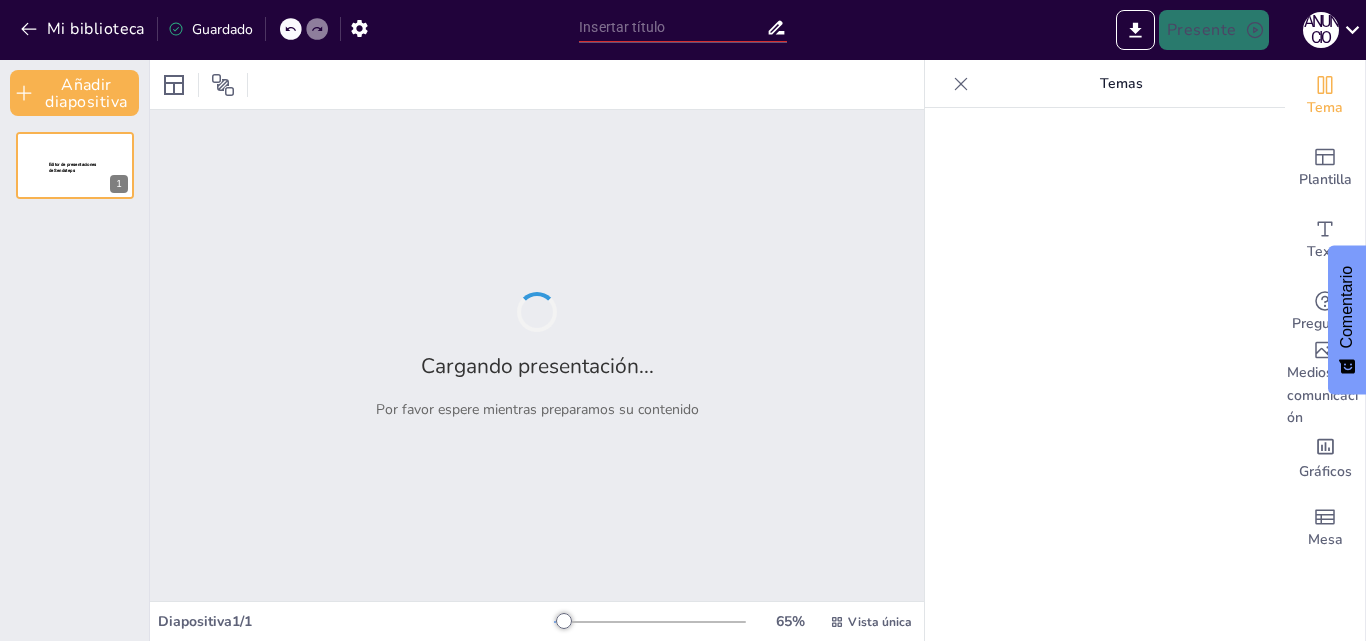 type on "Manejo de Quejas y Situaciones Difíciles en el Servicio al Cliente" 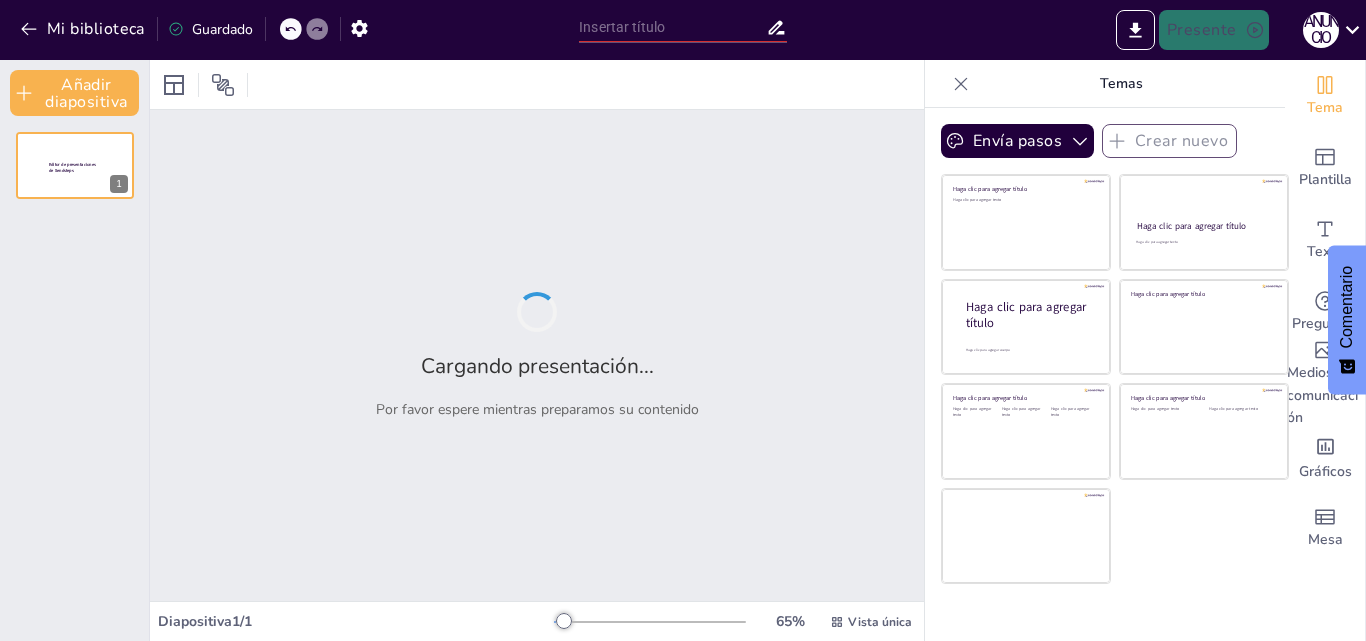 type on "Manejo de Quejas y Situaciones Difíciles en el Servicio al Cliente" 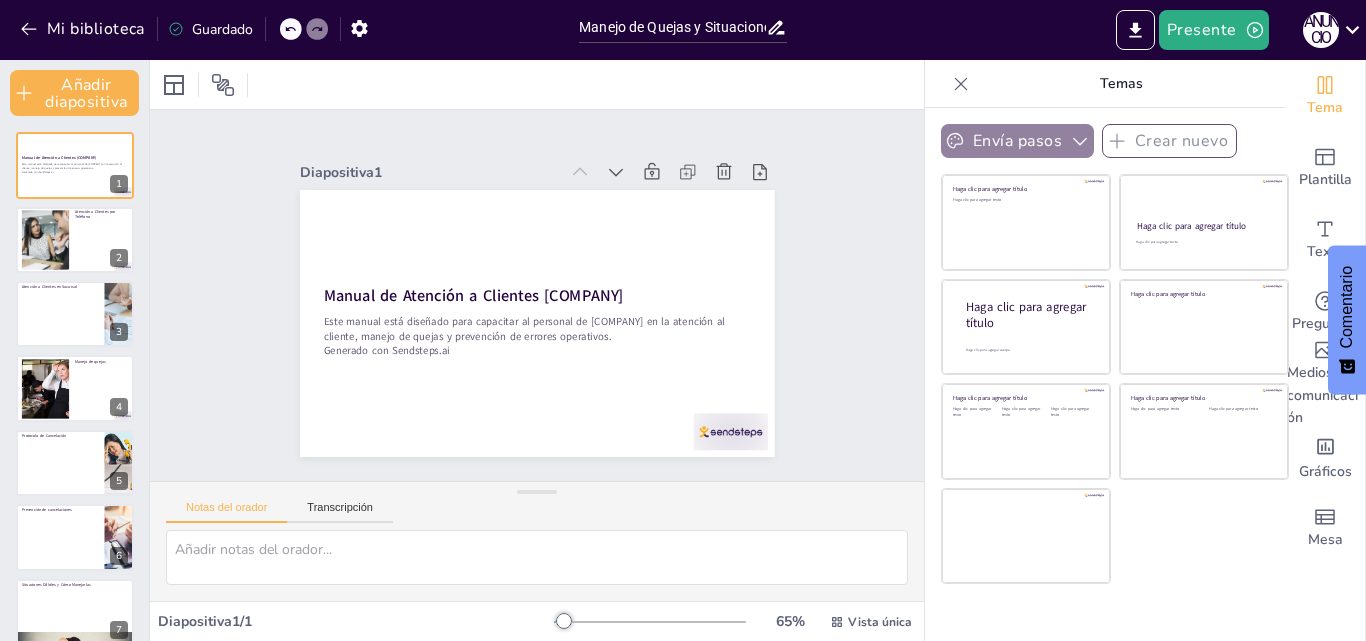 click 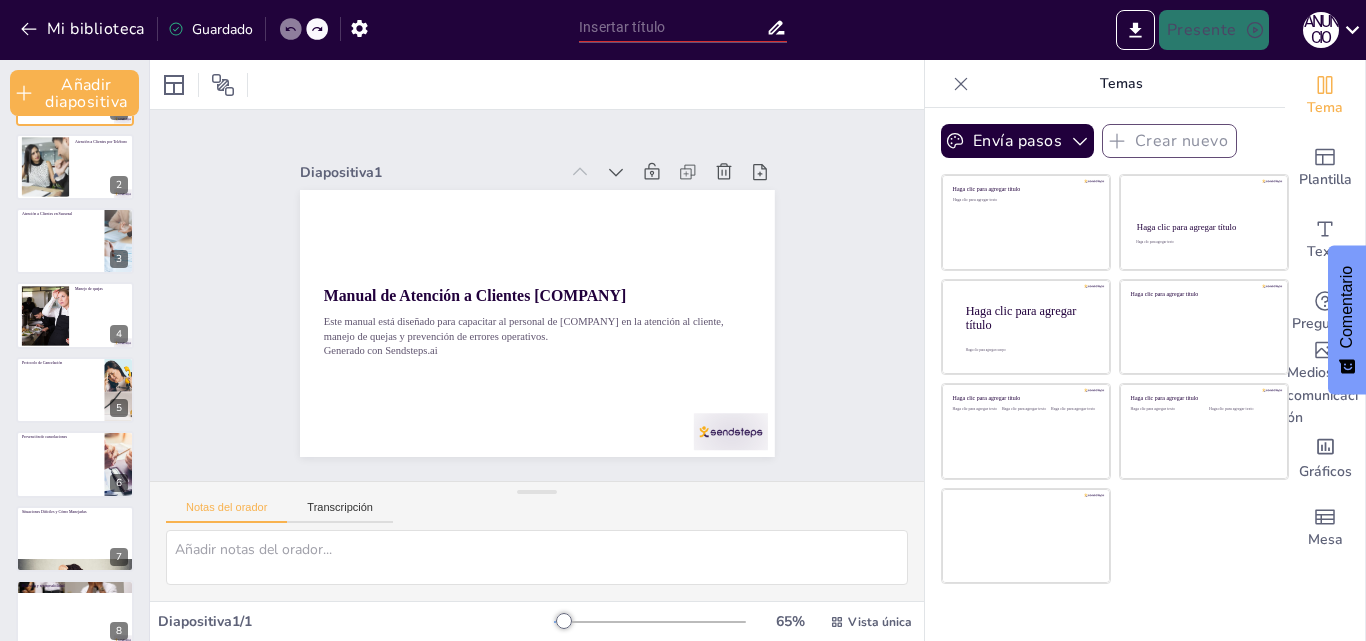scroll, scrollTop: 94, scrollLeft: 0, axis: vertical 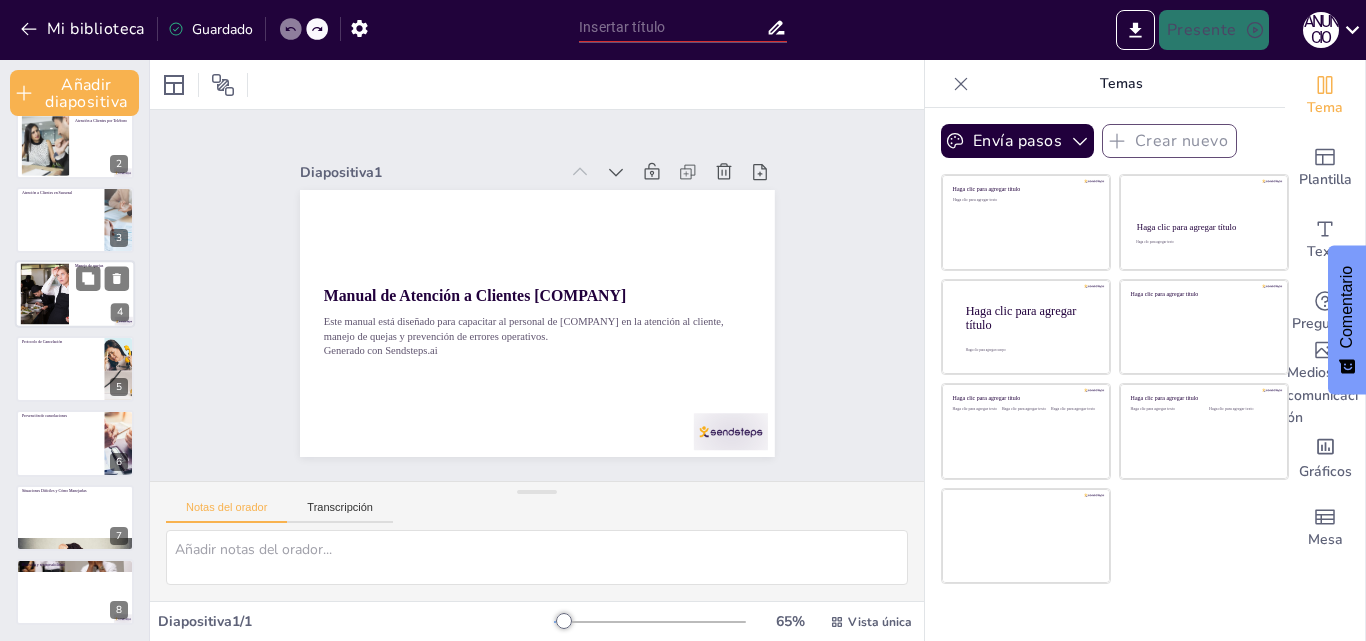 click at bounding box center (44, 294) 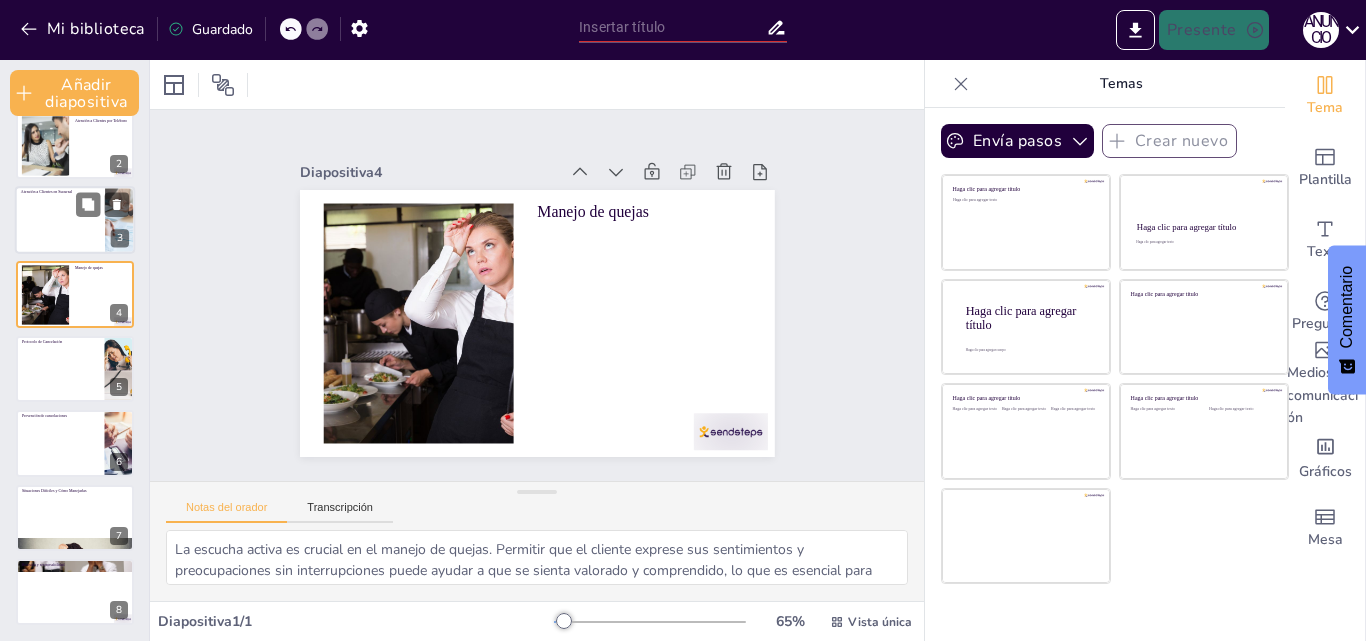 scroll, scrollTop: 10, scrollLeft: 0, axis: vertical 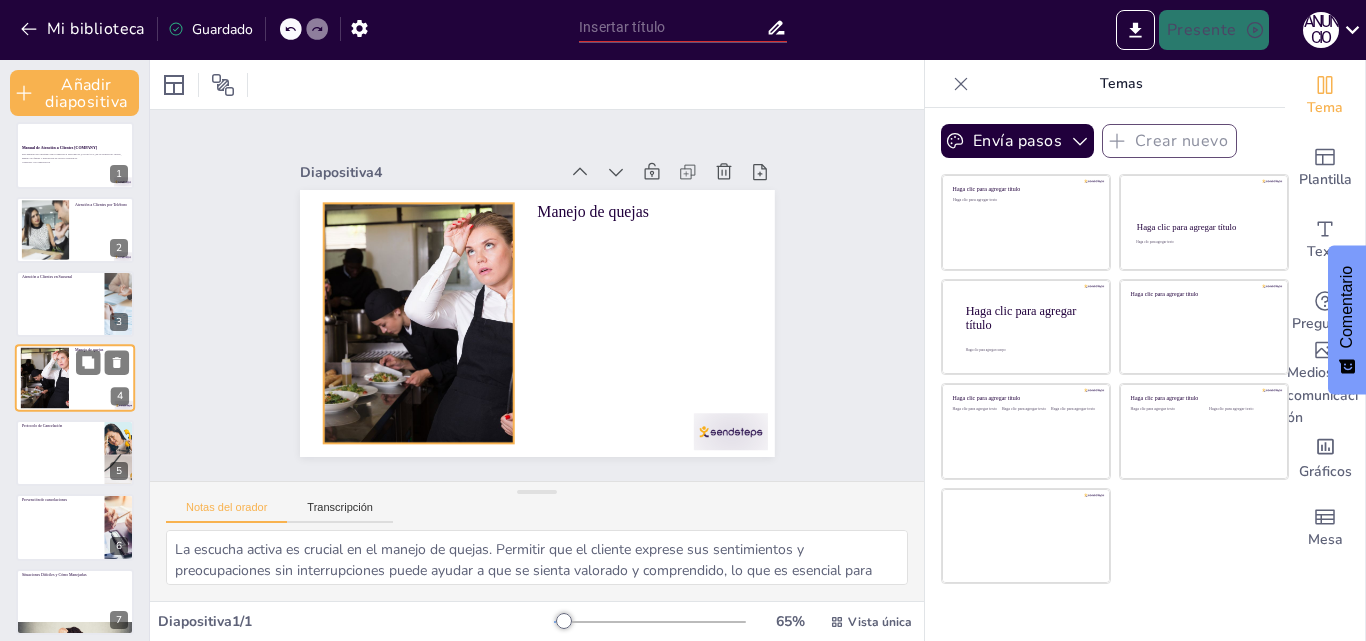 click at bounding box center (44, 378) 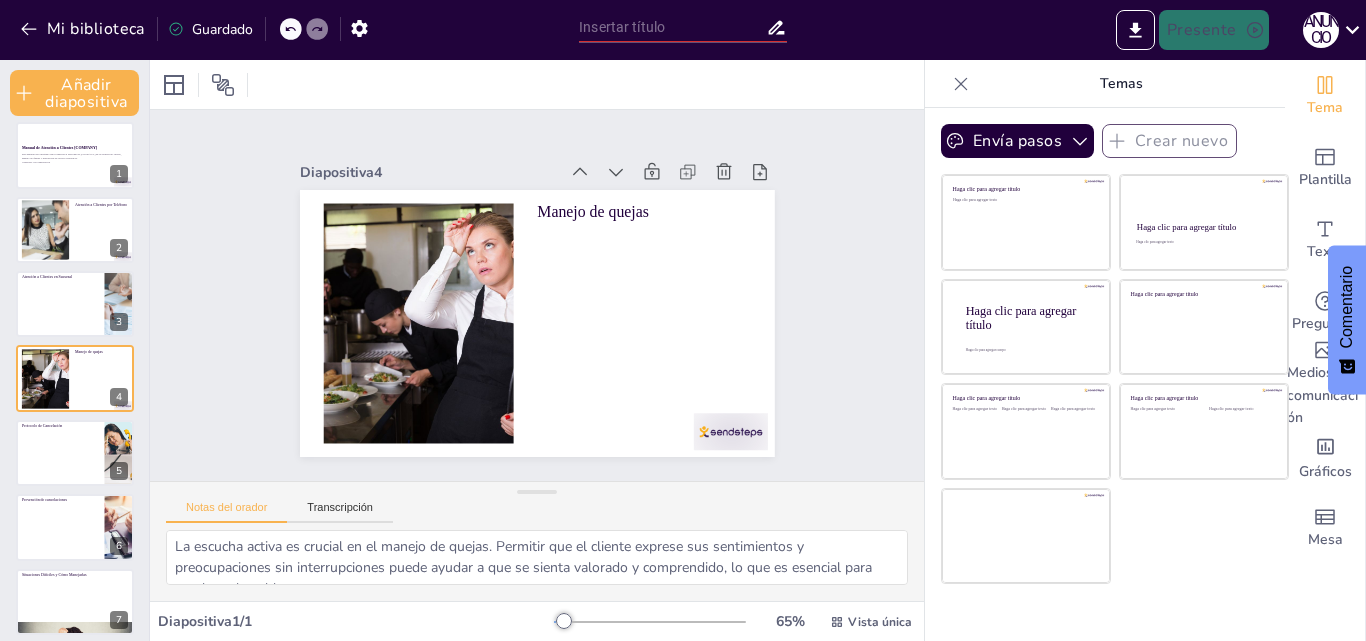 scroll, scrollTop: 0, scrollLeft: 0, axis: both 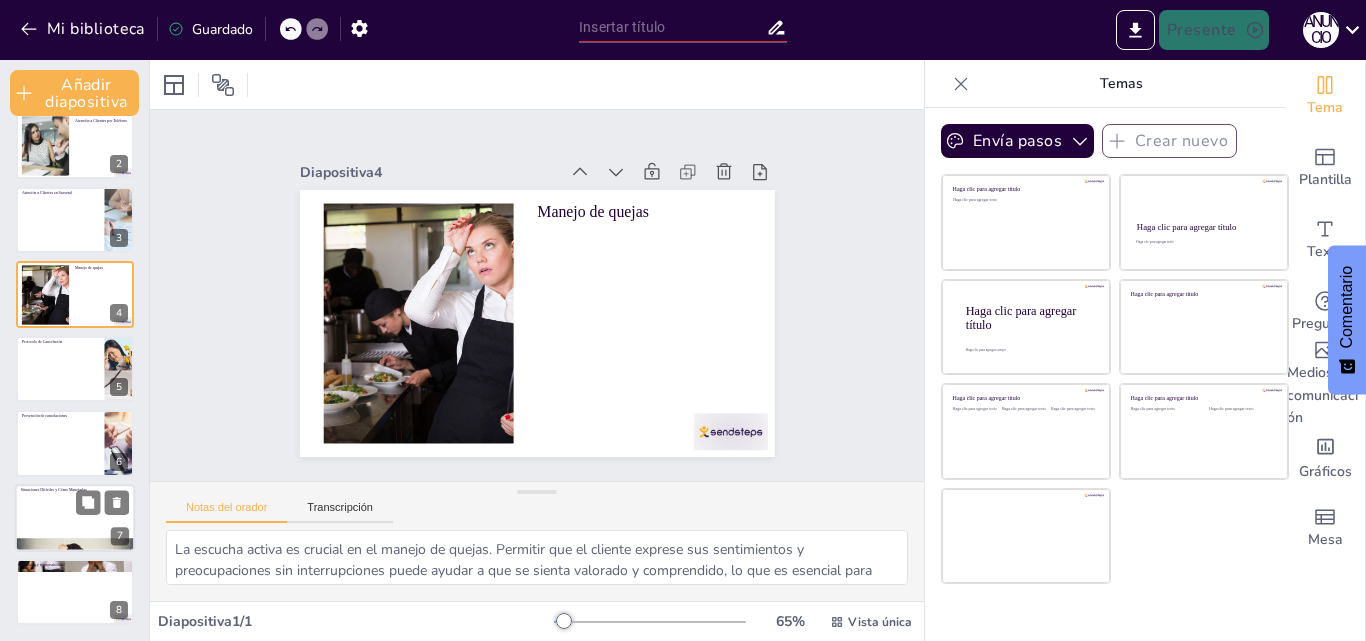 click at bounding box center (75, 544) 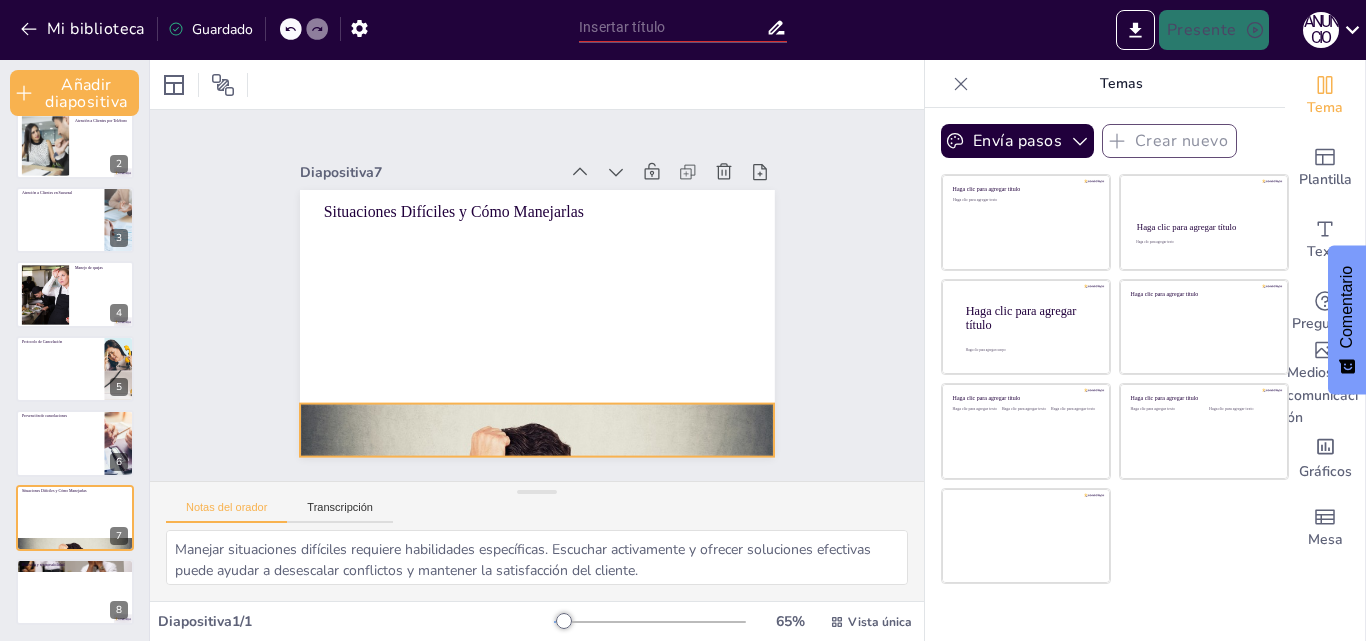 click at bounding box center [537, 430] 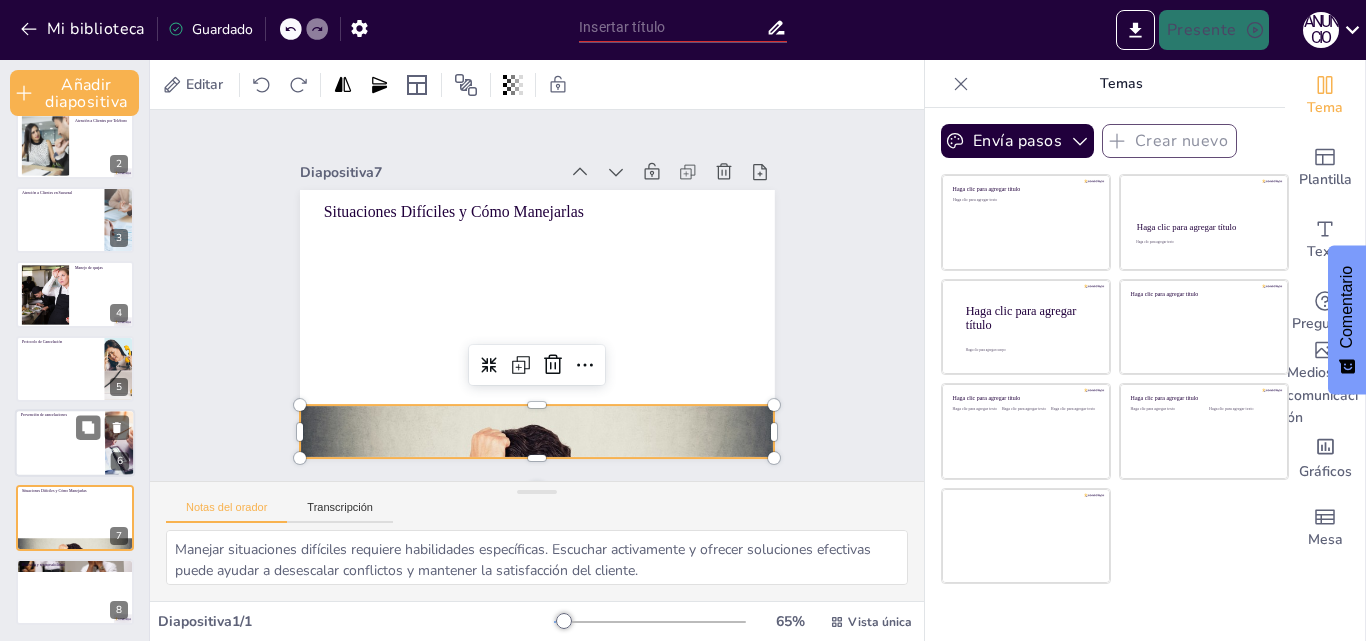 click at bounding box center [75, 443] 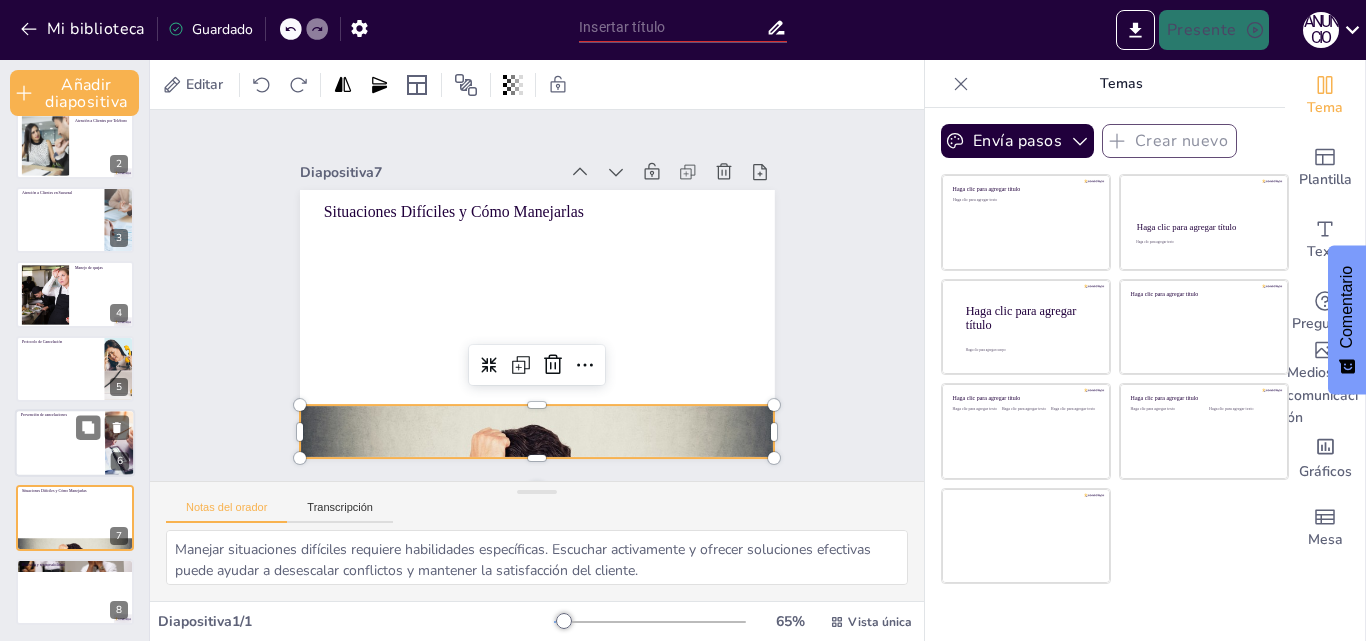 type on "Identificar las causas frecuentes de cancelaciones es el primer paso para abordarlas. Al comprender por qué ocurren, podemos implementar estrategias específicas para reducir su ocurrencia y mejorar la satisfacción del cliente.
Implementar medidas preventivas es crucial para minimizar cancelaciones. Al confirmar detalles y mantener al cliente informado, se pueden evitar malentendidos y asegurar una experiencia más fluida.
La satisfacción del cliente es el objetivo final. Al reducir las cancelaciones y mejorar la atención, no solo se logra un cliente feliz, sino que también se fomenta la lealtad y la recomendación del negocio.
La comunicación efectiva con el cliente es clave para prevenir cancelaciones. Mantener al cliente informado sobre su pedido y cualquier posible retraso puede ayudar a gestionar sus expectativas y reducir la frustración." 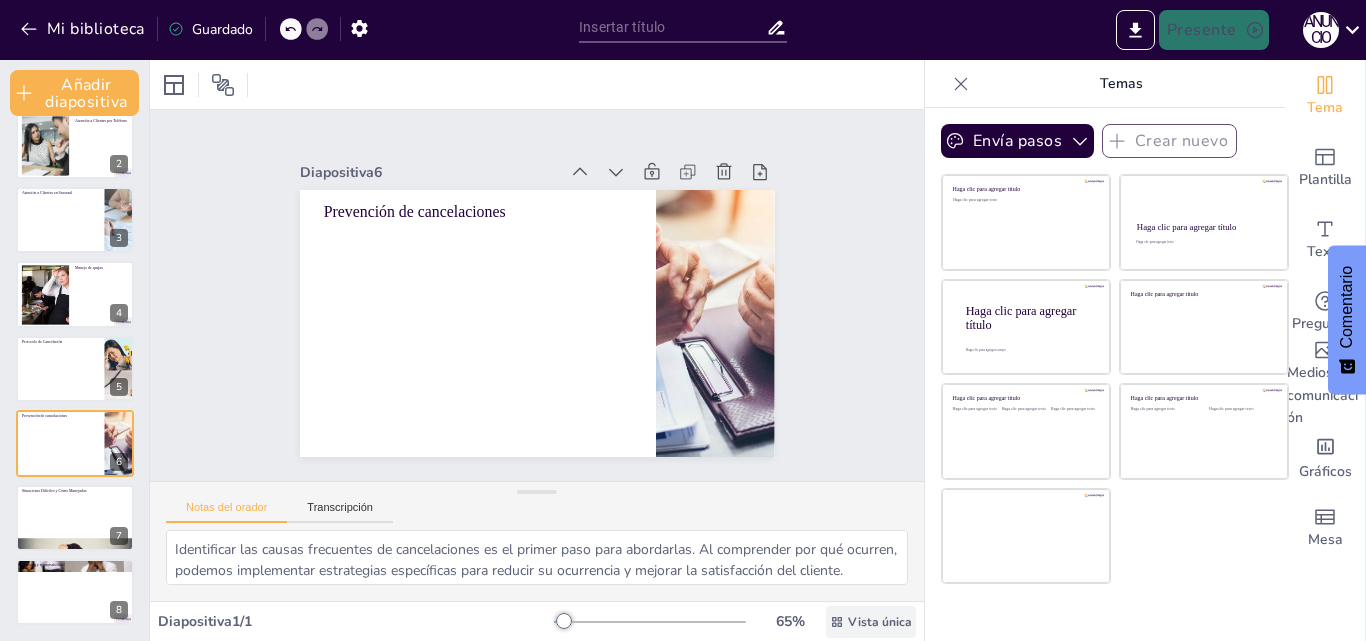 click on "Vista única" at bounding box center (880, 622) 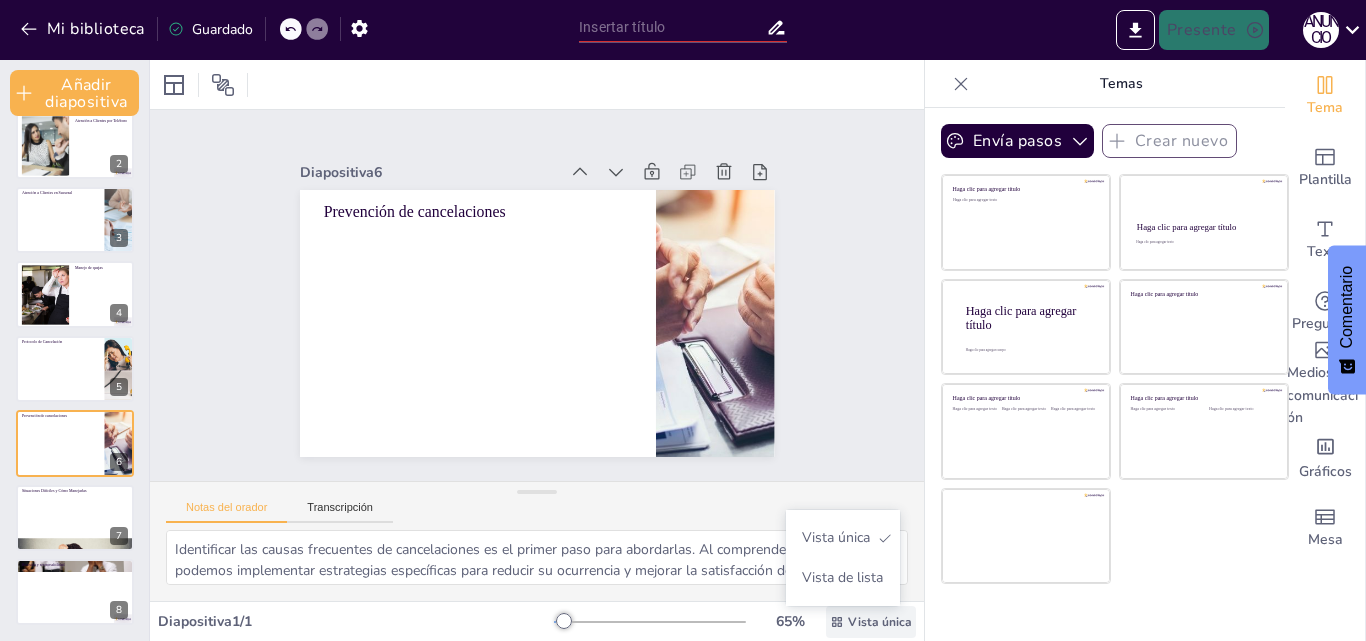 click on "Vista única" at bounding box center (880, 622) 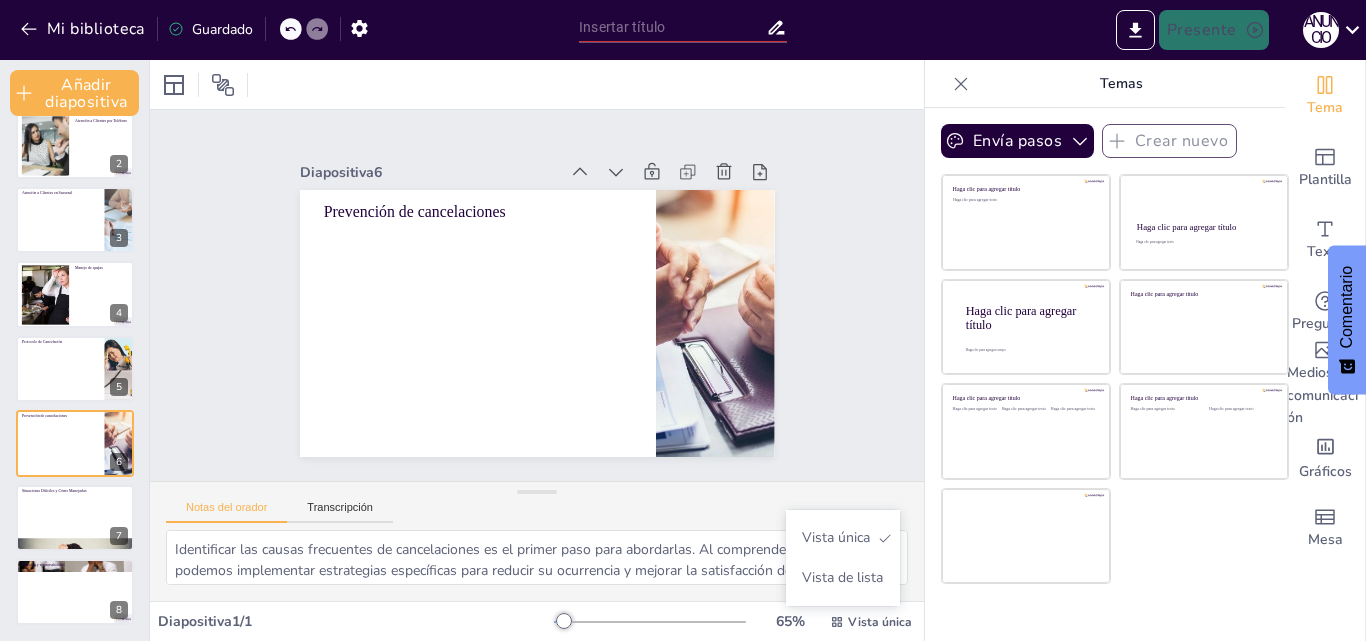 click on "Temas" at bounding box center (1121, 83) 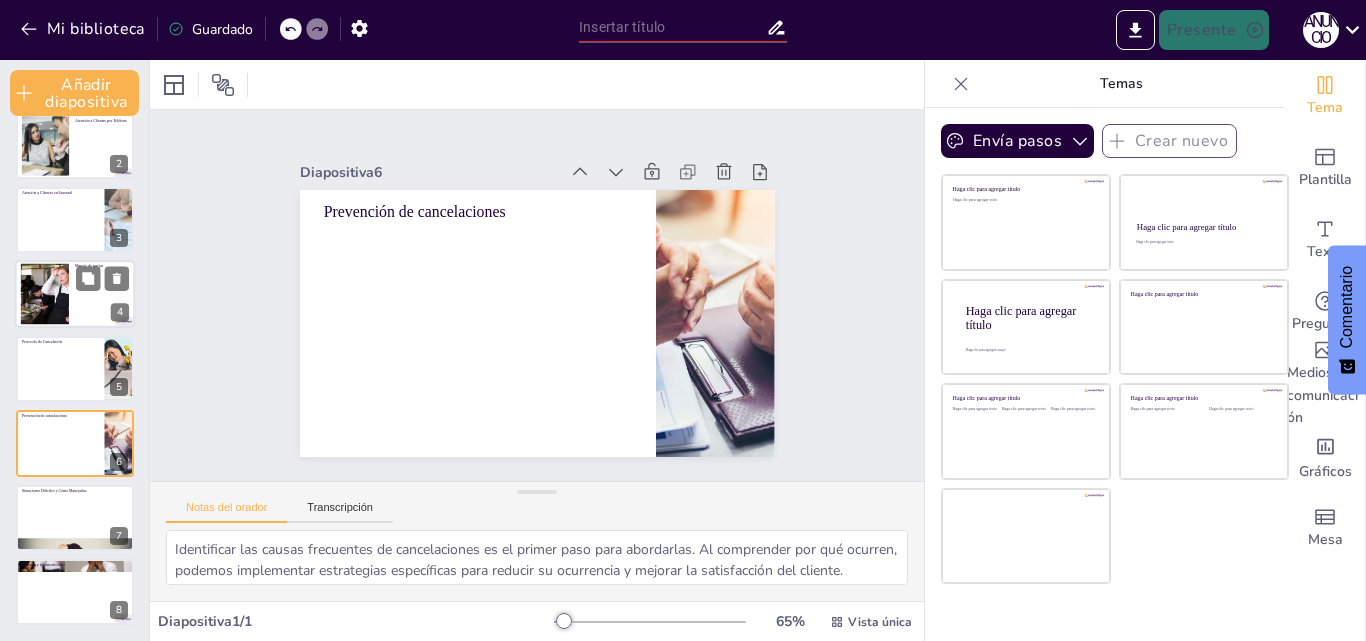 scroll, scrollTop: 0, scrollLeft: 0, axis: both 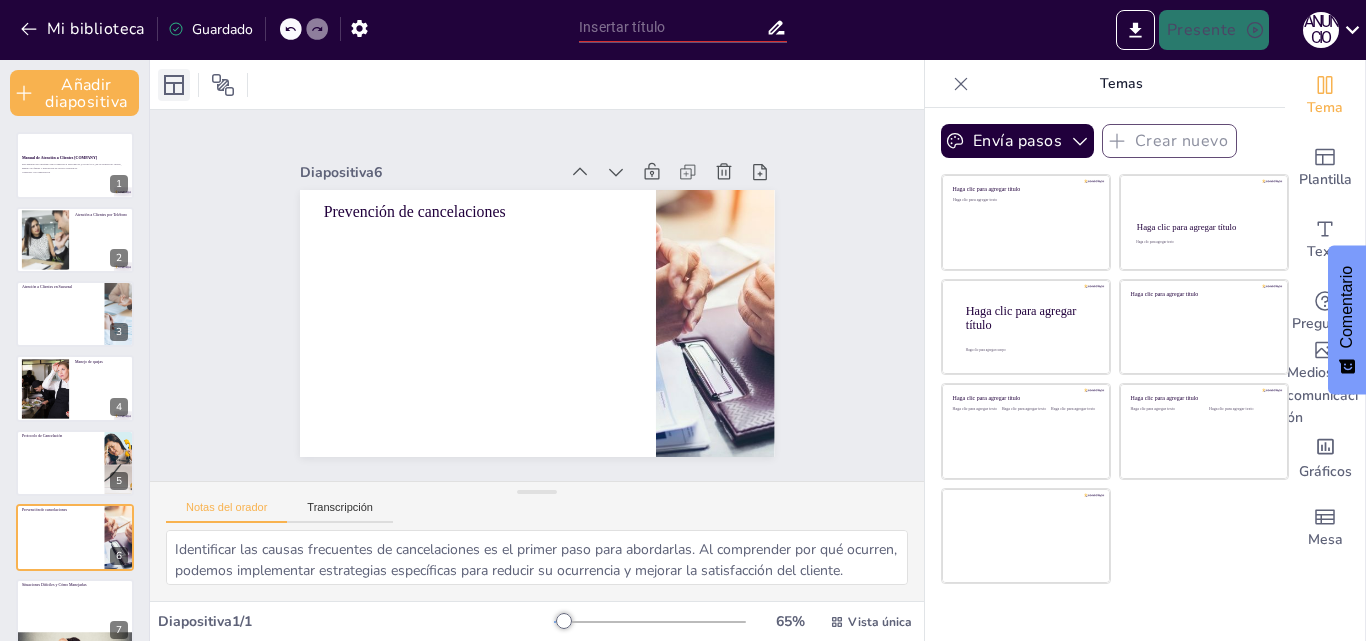 click 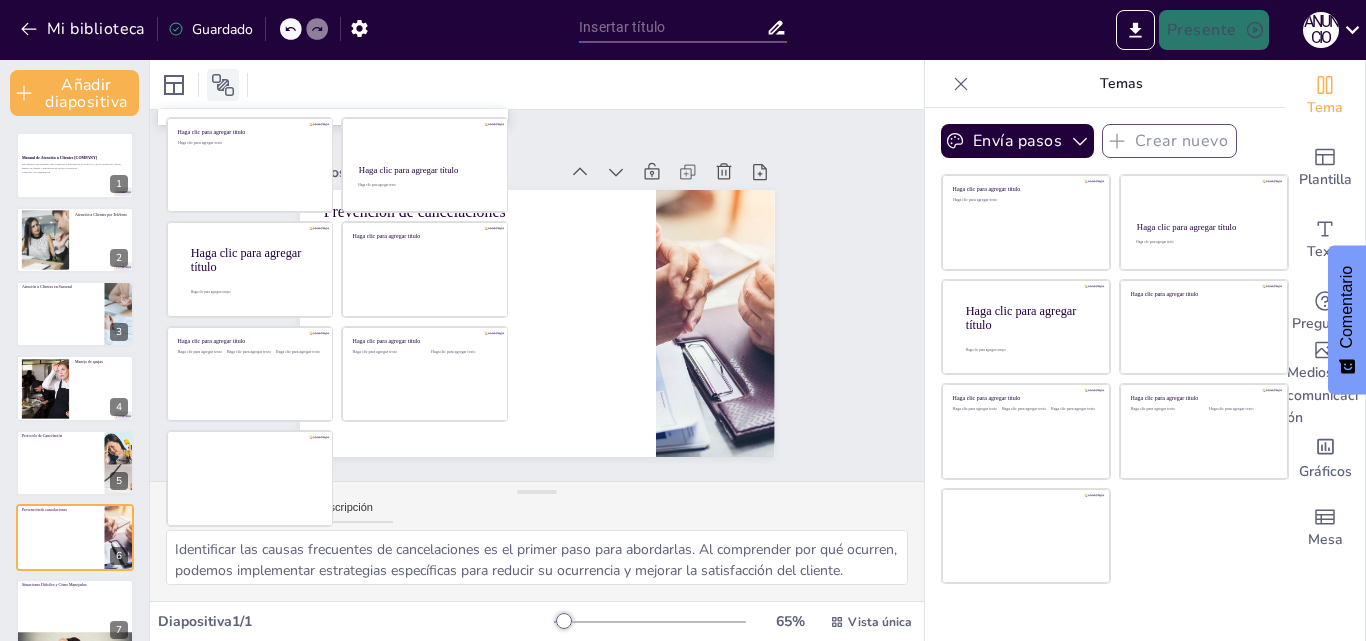 click at bounding box center [223, 85] 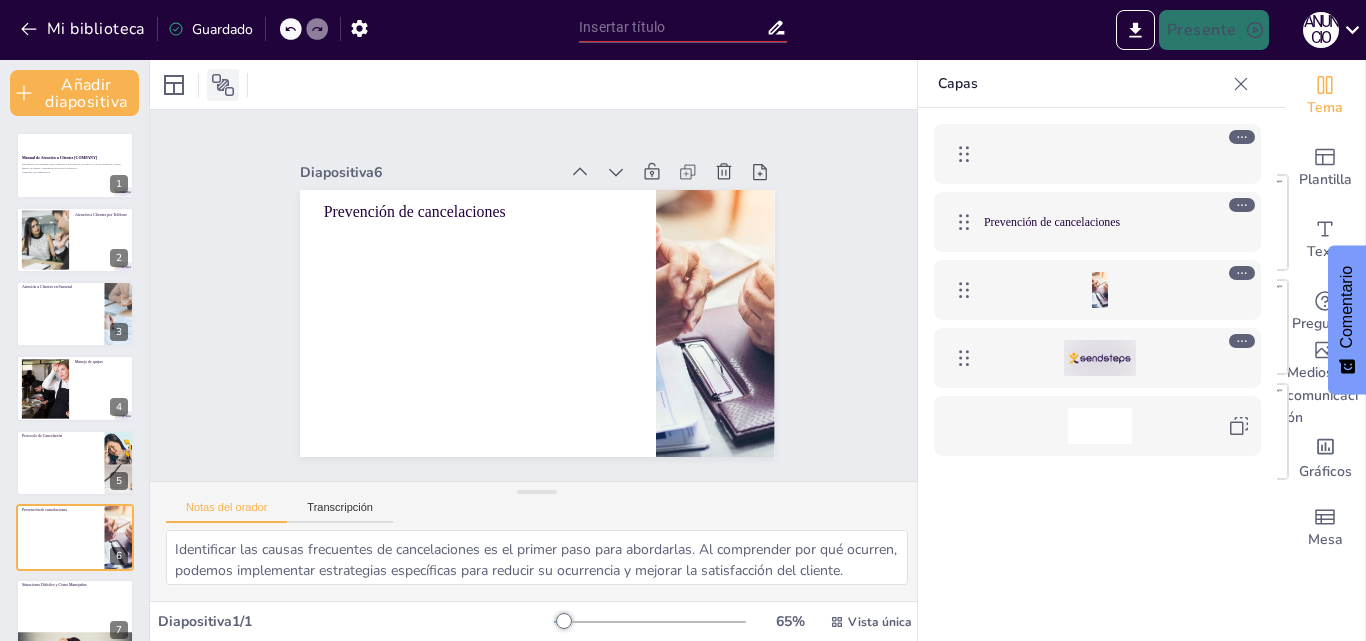 click at bounding box center [223, 85] 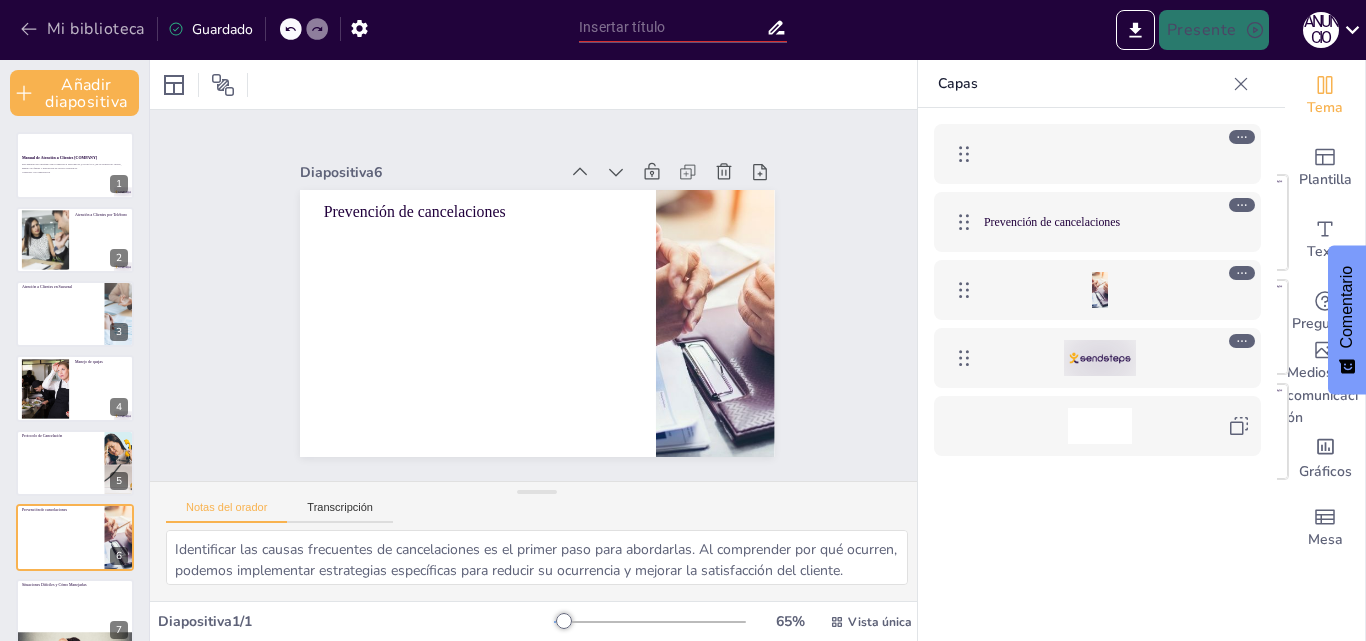 click 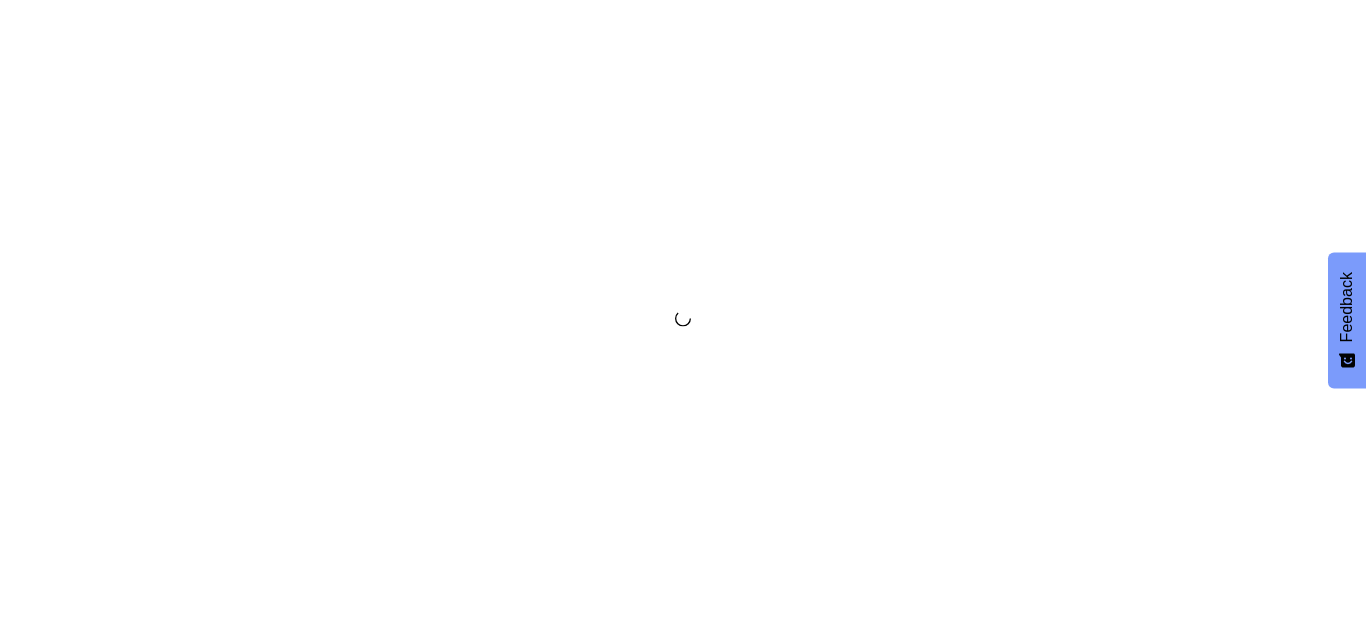 scroll, scrollTop: 0, scrollLeft: 0, axis: both 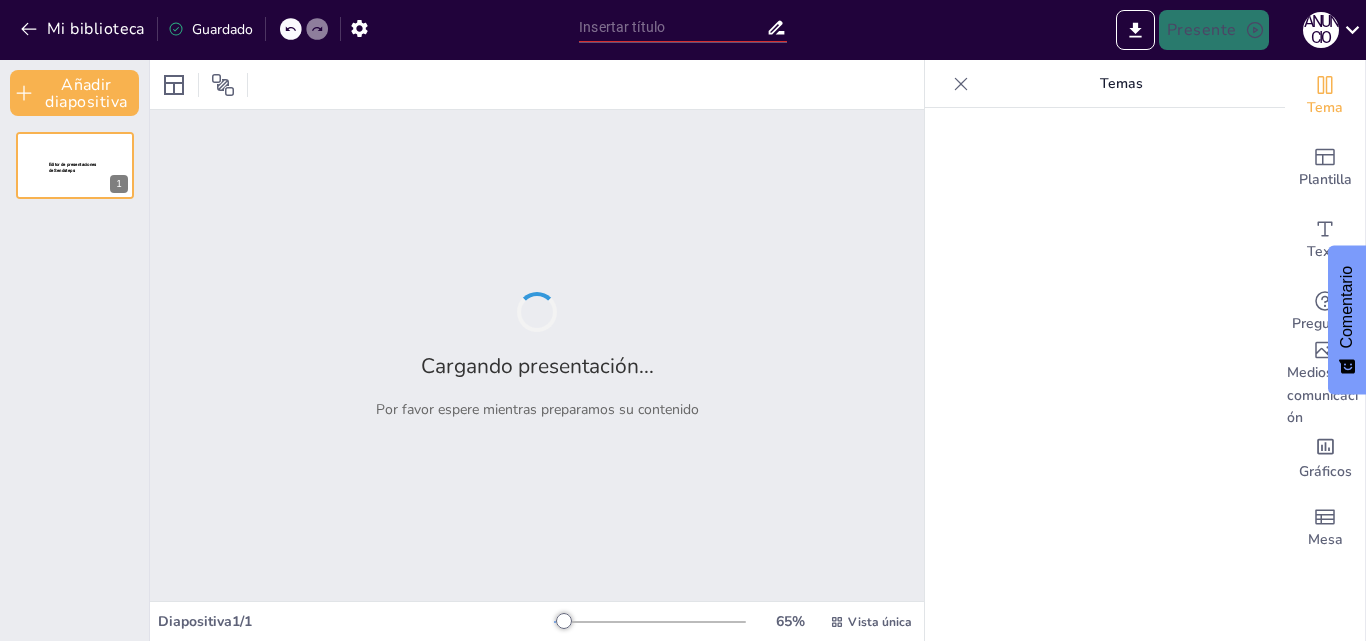 type on "Manejo de Quejas y Situaciones Difíciles en el Servicio al Cliente" 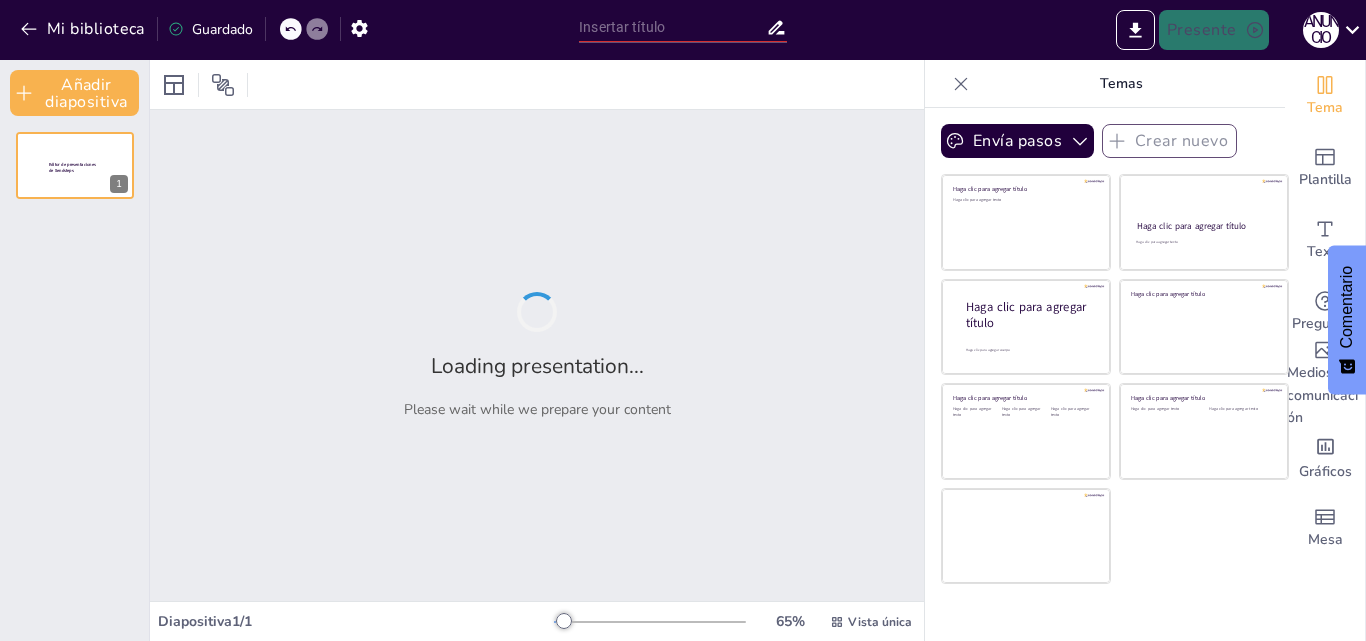 type on "Manejo de Quejas y Situaciones Difíciles en el Servicio al Cliente" 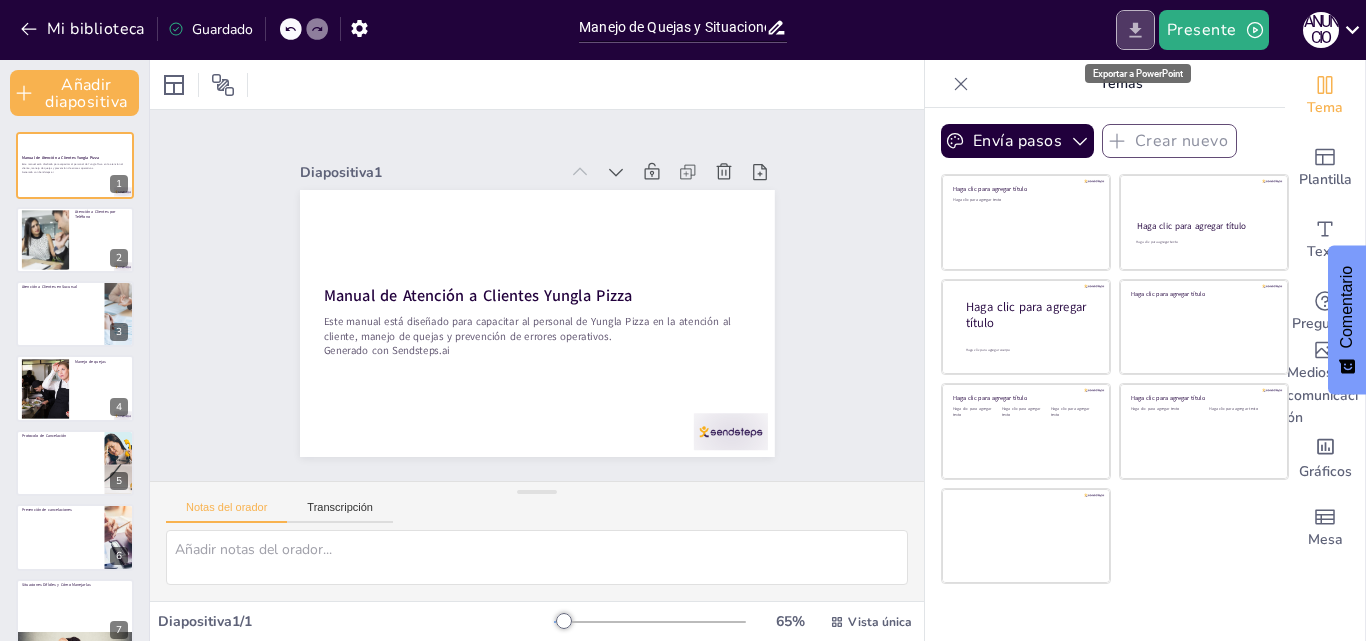 click at bounding box center [1135, 30] 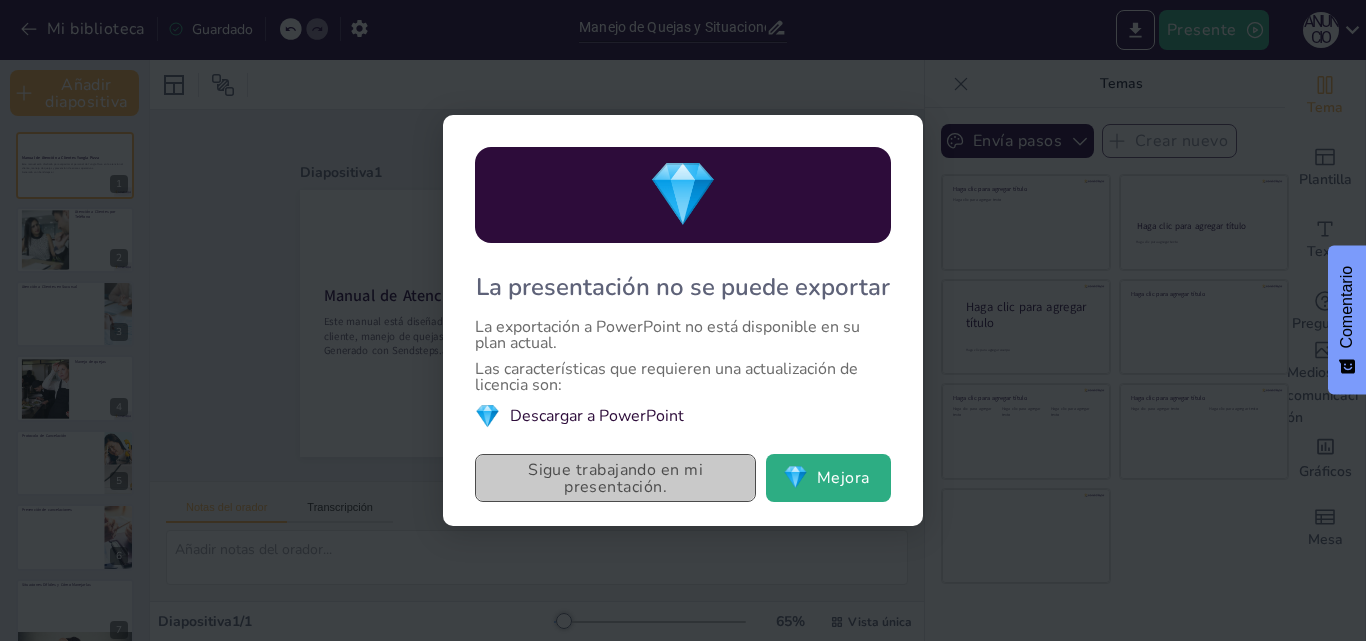 click on "Sigue trabajando en mi presentación." at bounding box center [615, 478] 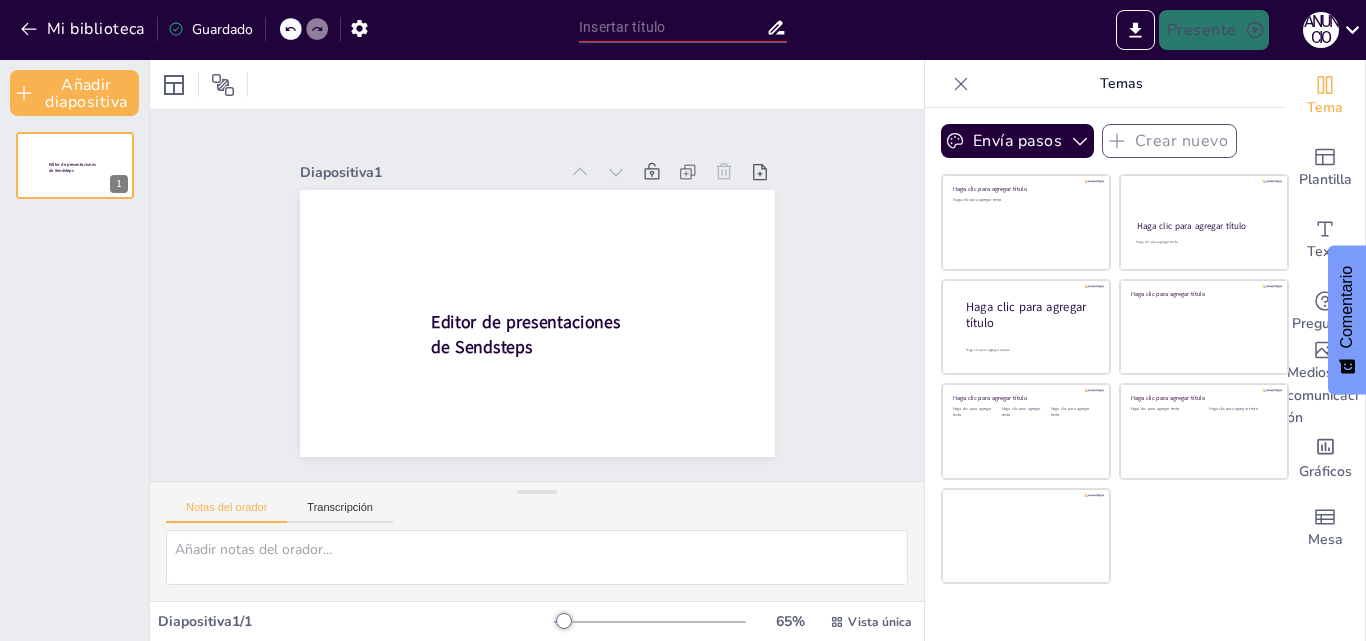 type on "Manejo de Quejas y Situaciones Difíciles en el Servicio al Cliente" 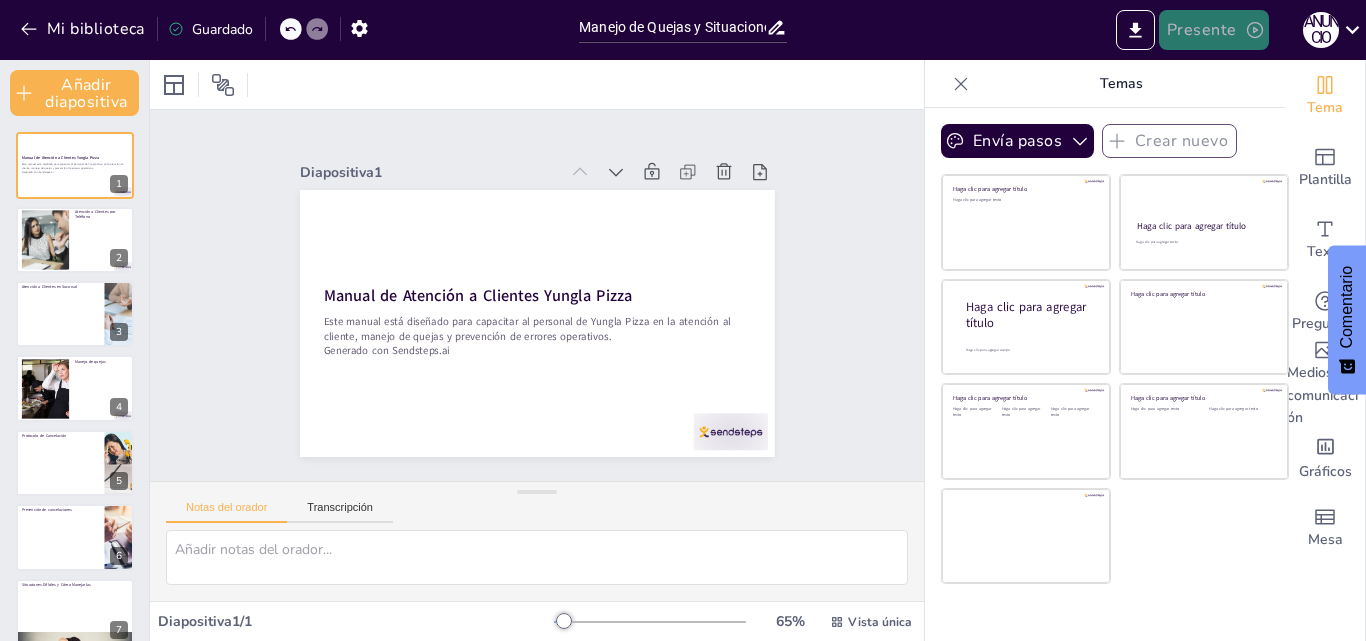 click on "Presente" at bounding box center (1202, 31) 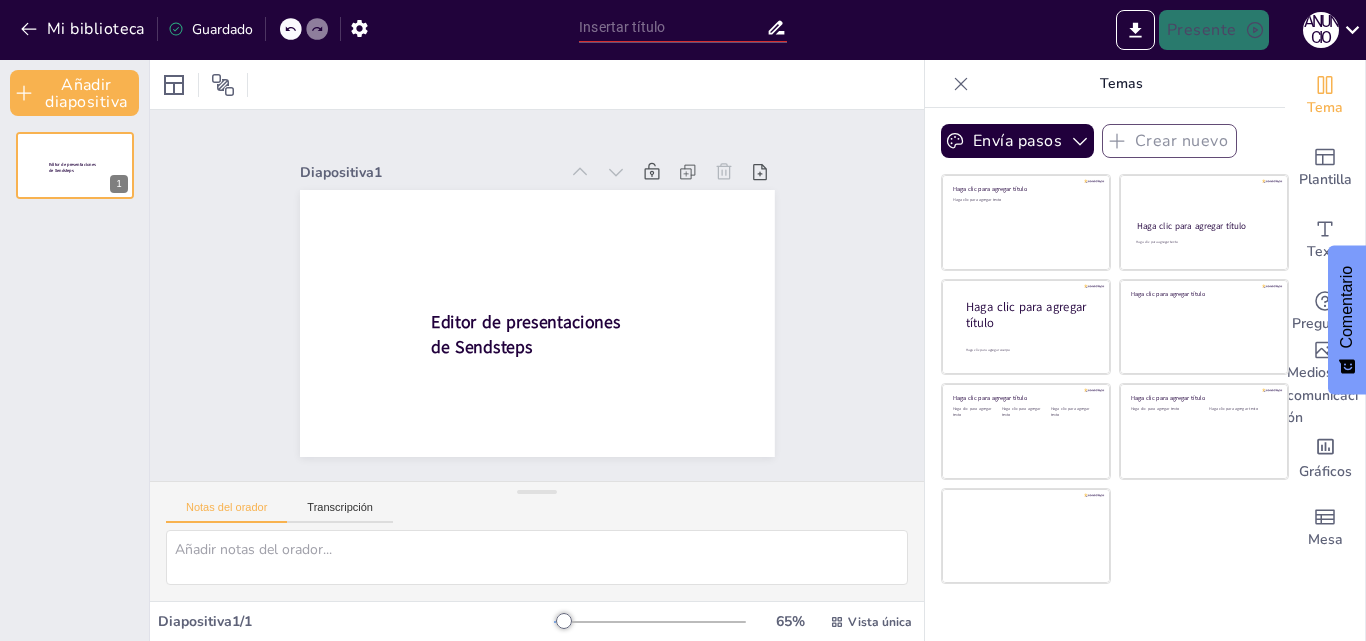 type on "Manejo de Quejas y Situaciones Difíciles en el Servicio al Cliente" 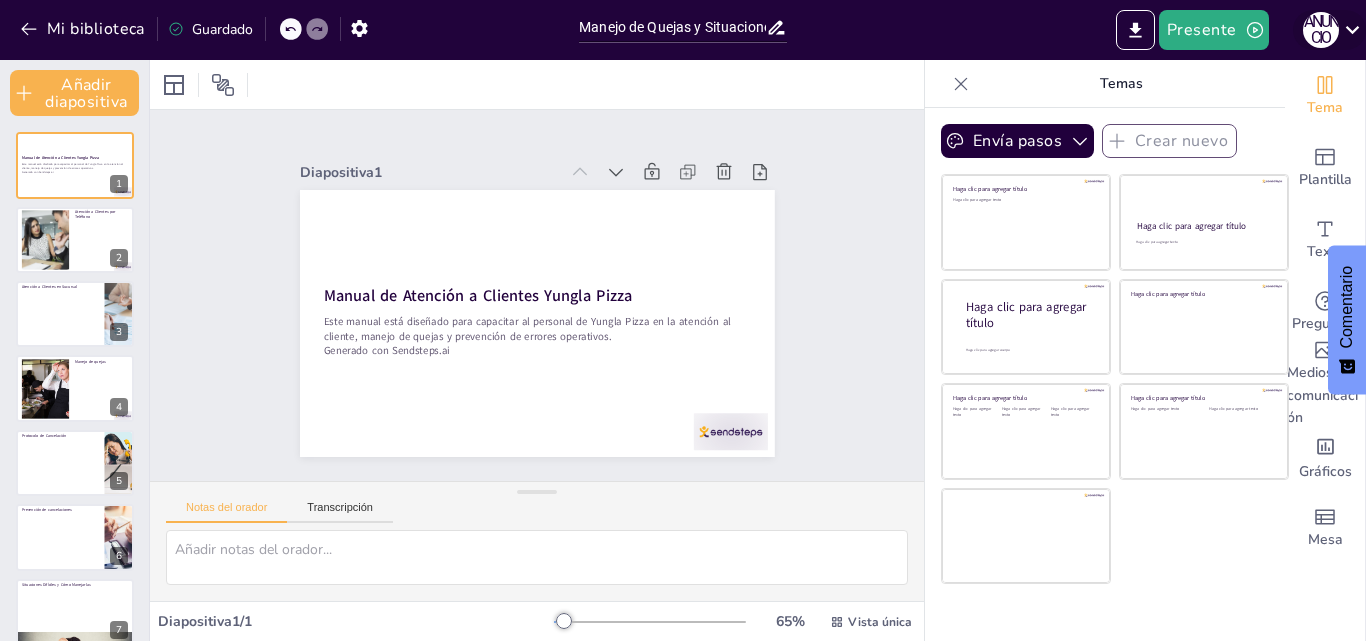 click on "ANUNCIO" at bounding box center [1321, 30] 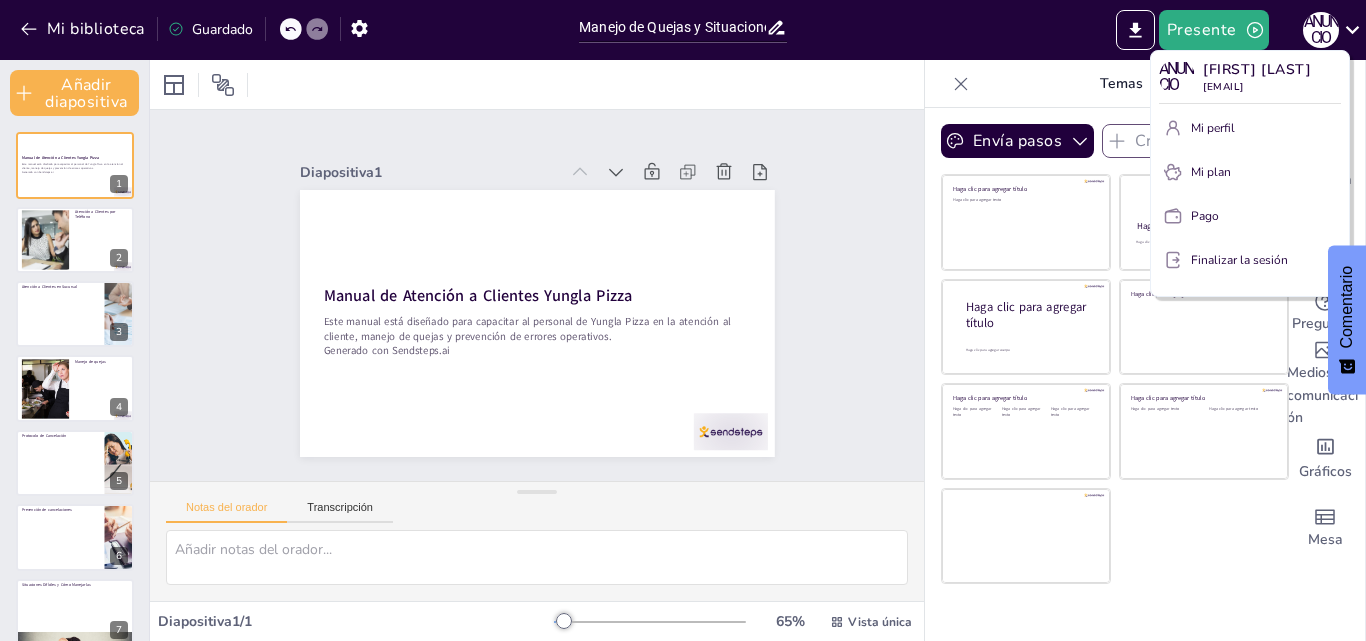 click at bounding box center [683, 320] 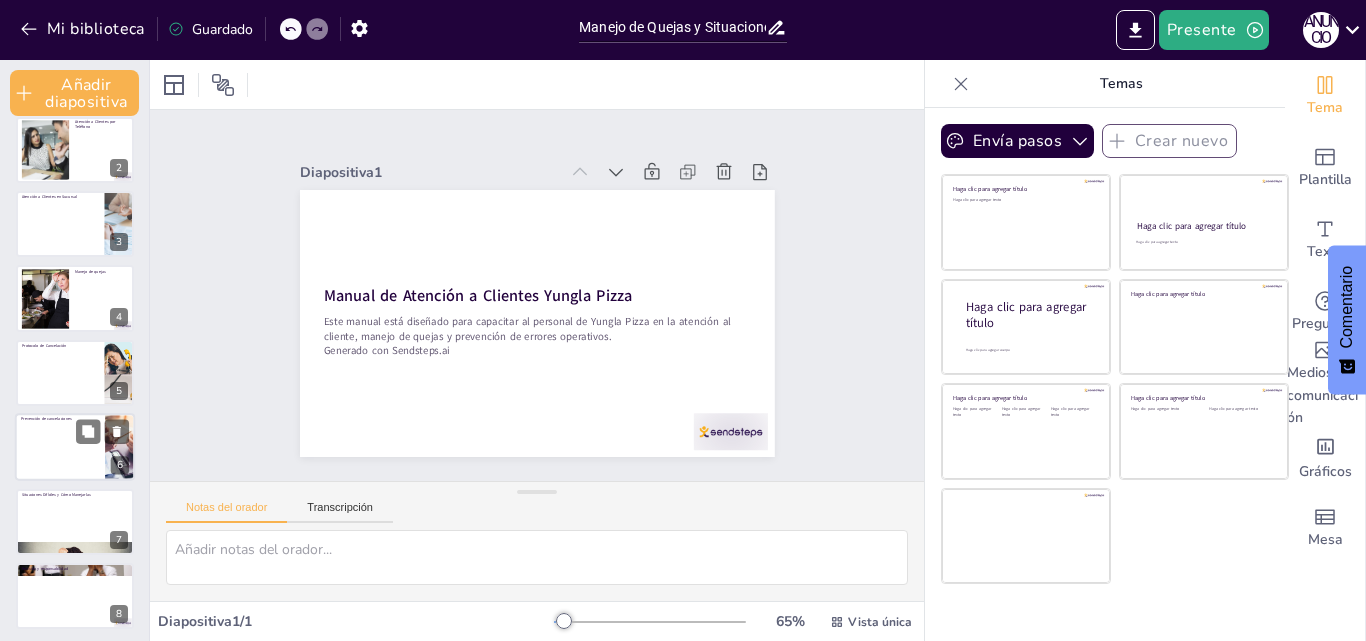 scroll, scrollTop: 94, scrollLeft: 0, axis: vertical 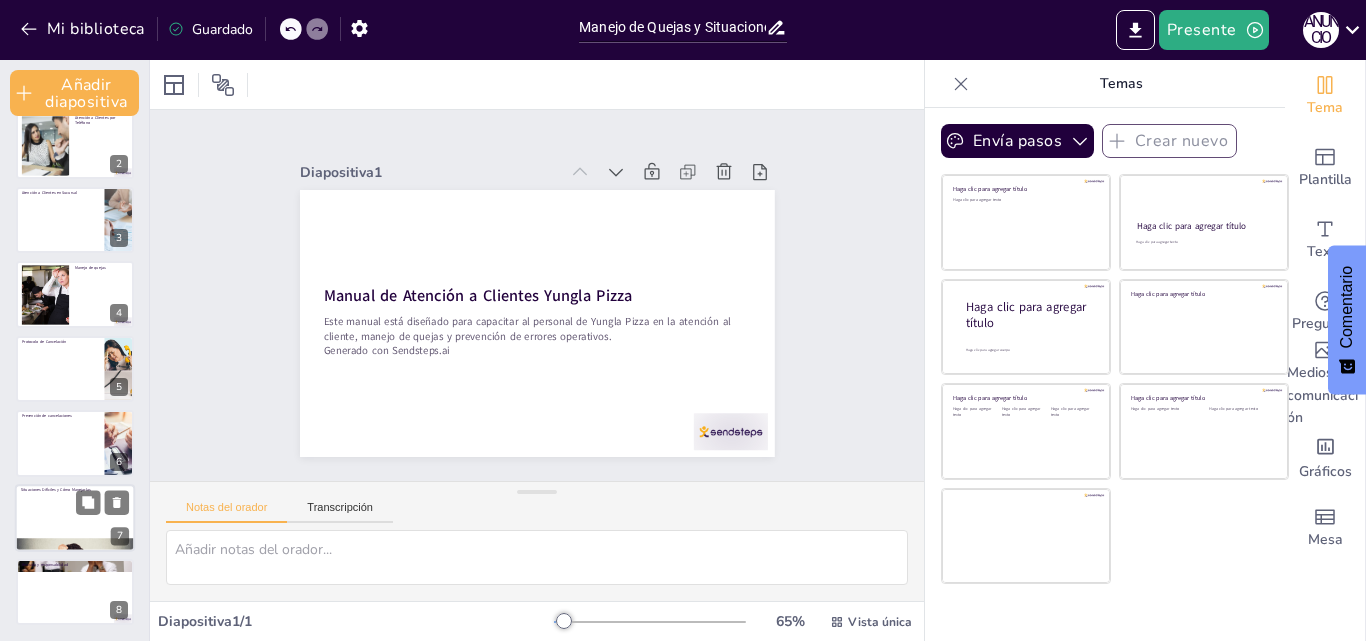 click at bounding box center (75, 518) 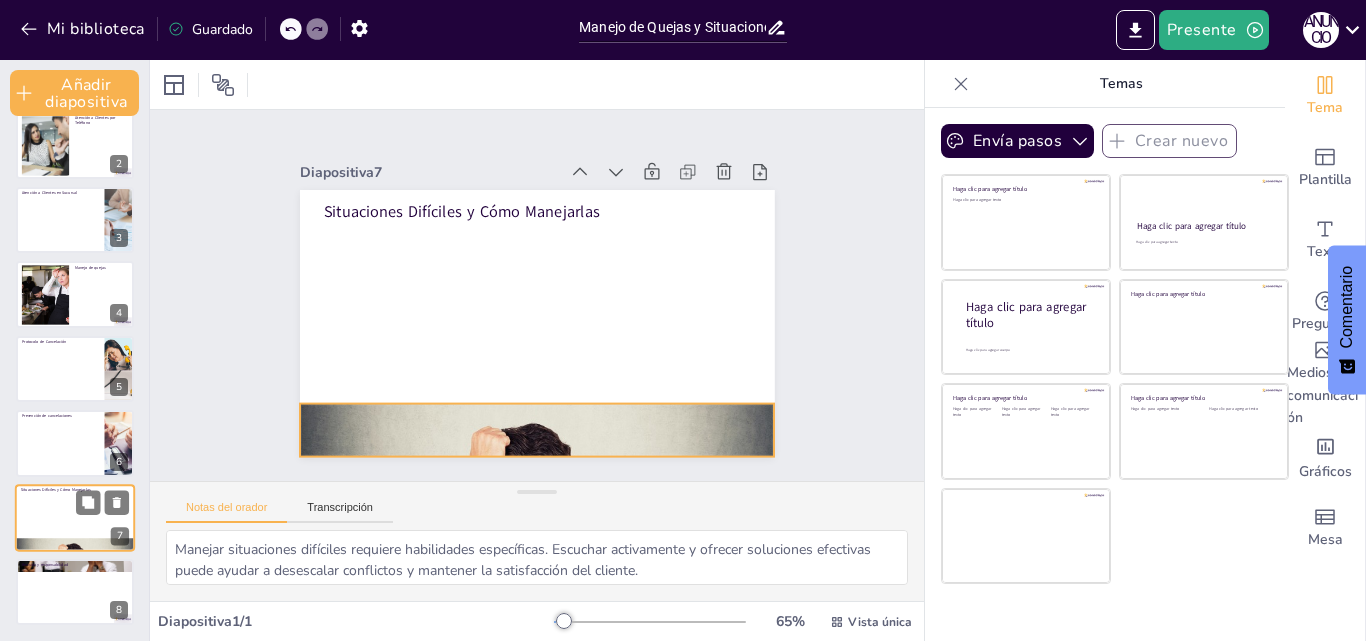click at bounding box center (75, 544) 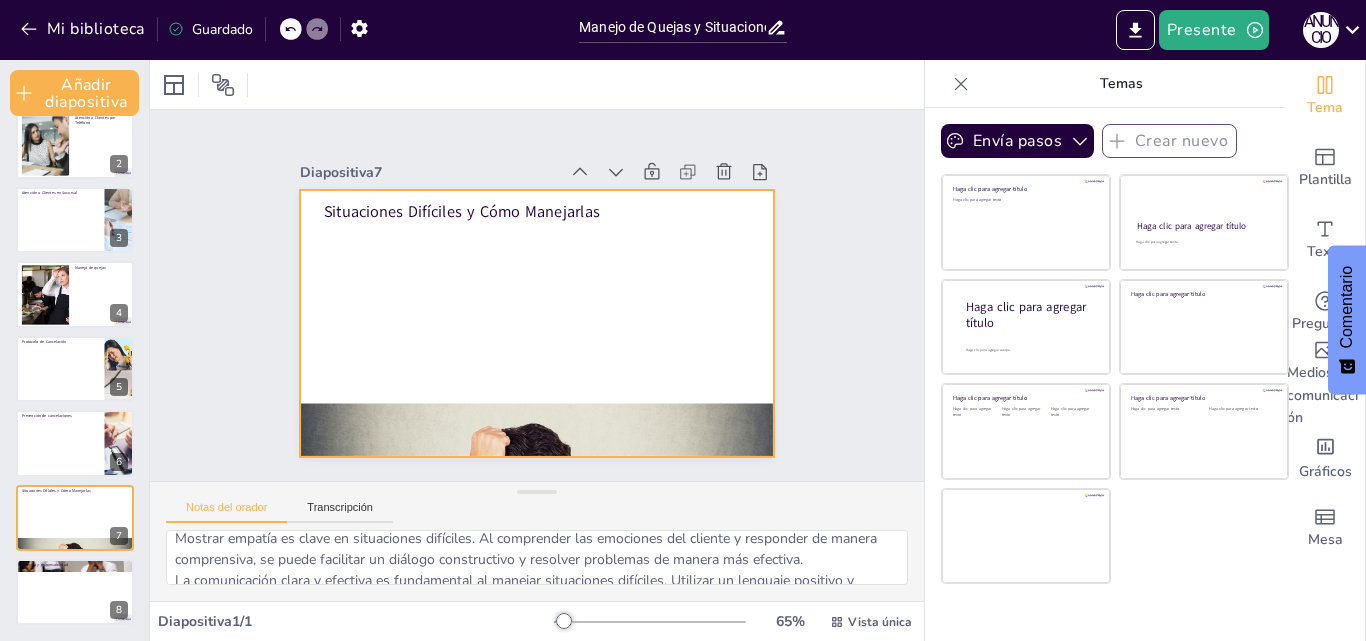 scroll, scrollTop: 73, scrollLeft: 0, axis: vertical 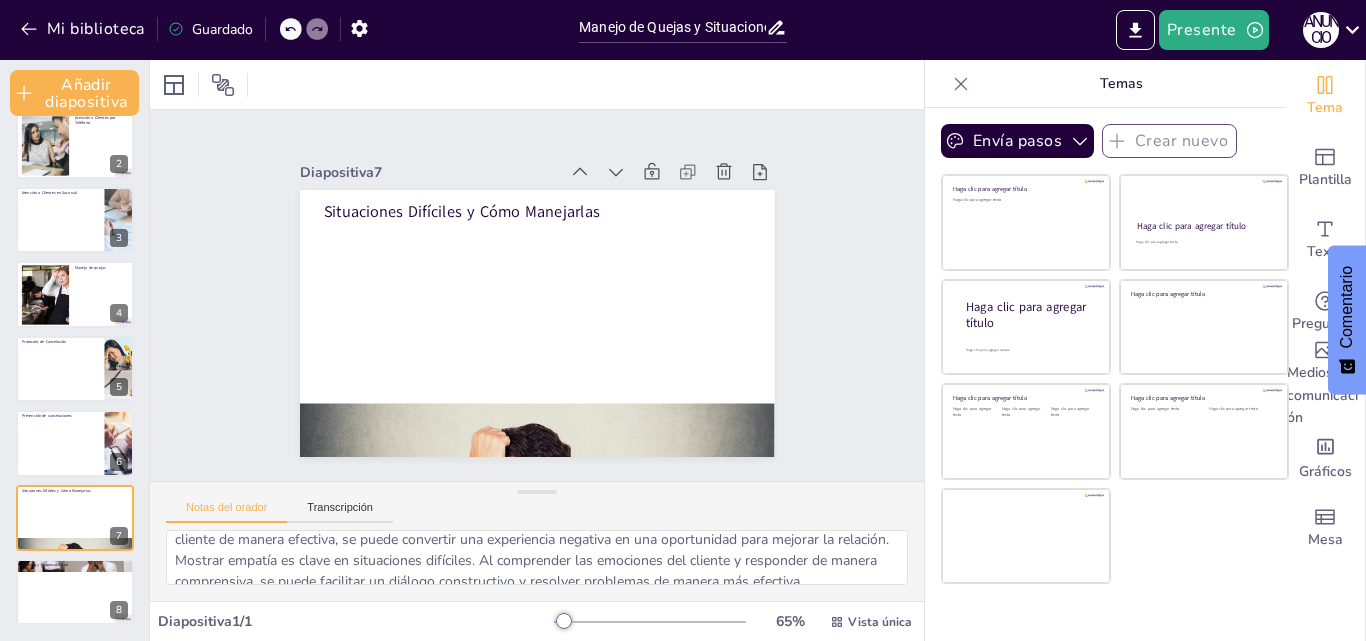 click on "Mi biblioteca Guardado" at bounding box center (284, 28) 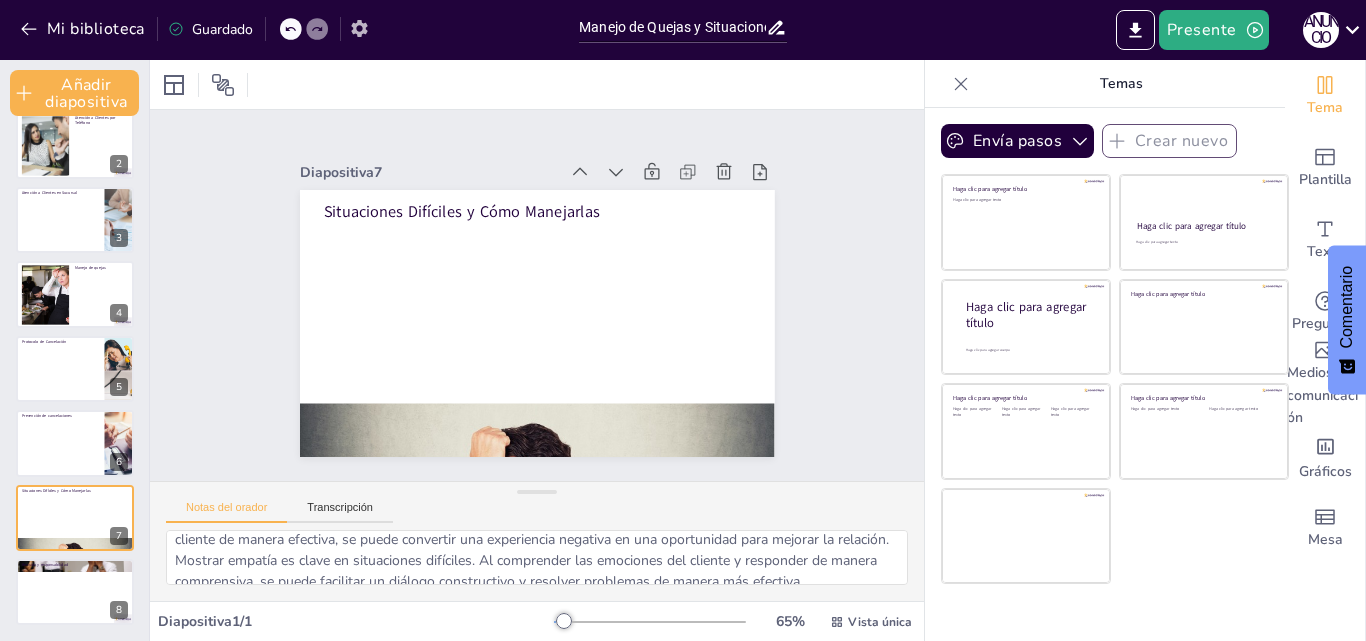 click at bounding box center (359, 28) 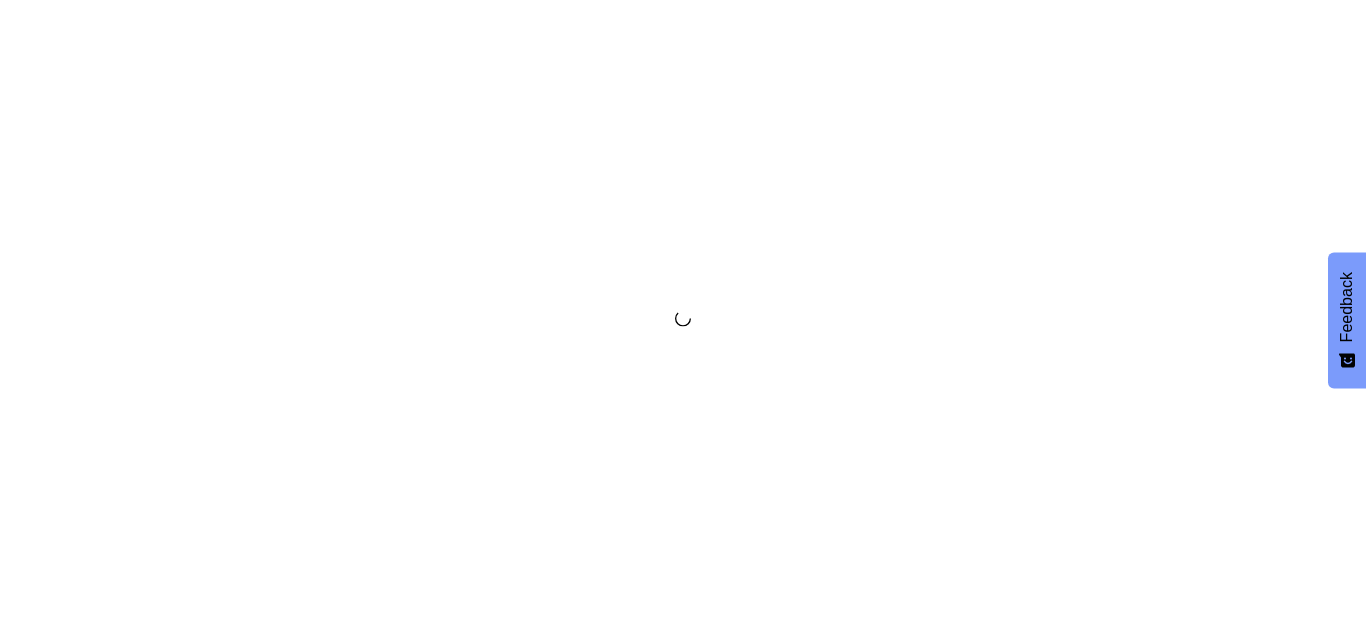 scroll, scrollTop: 0, scrollLeft: 0, axis: both 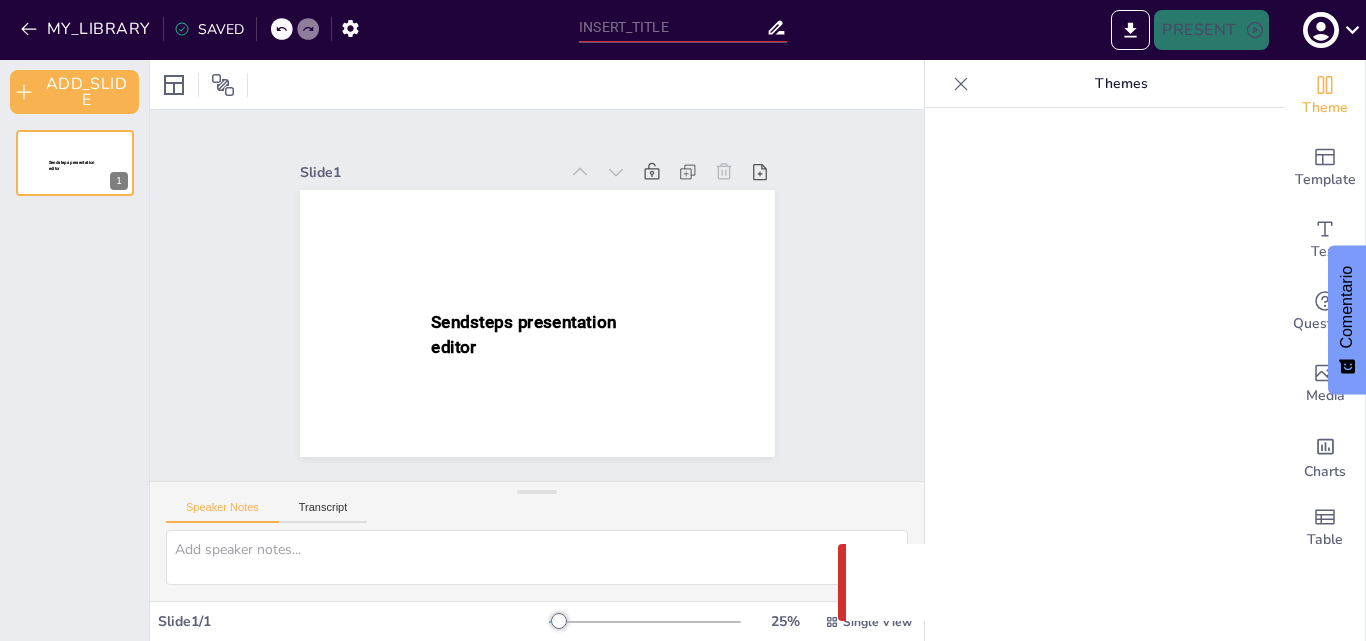 type on "Manejo de Quejas y Situaciones Difíciles en el Servicio al Cliente" 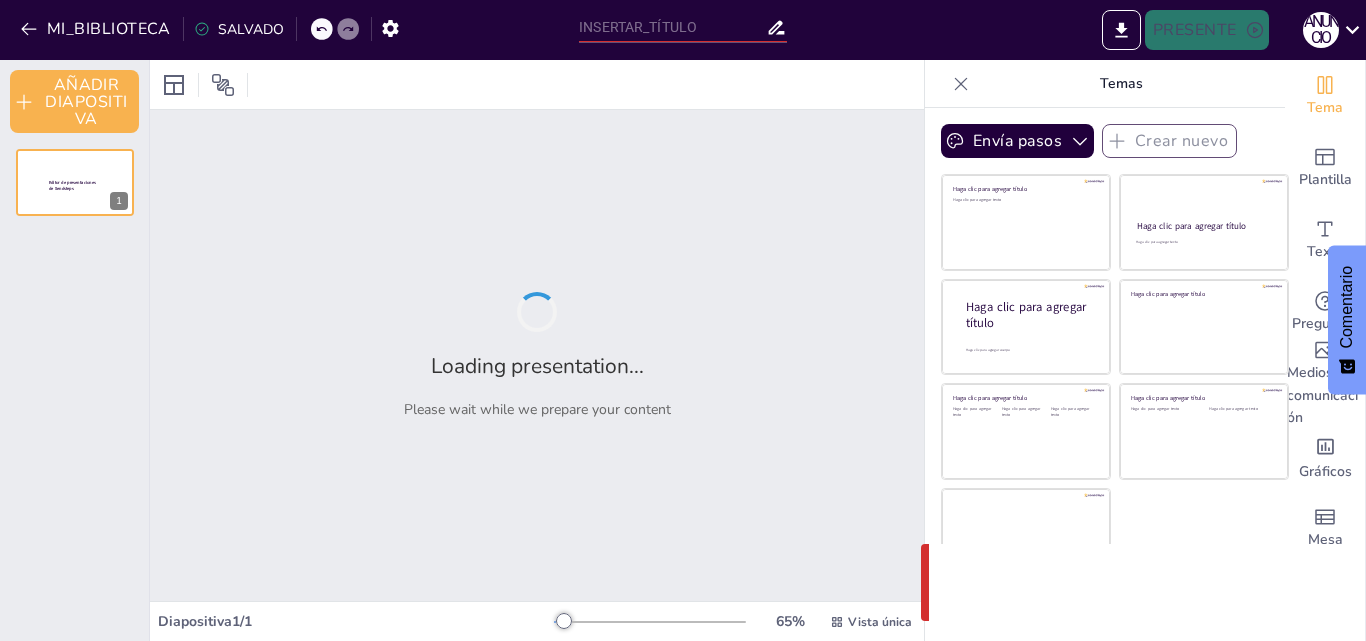 type on "Manejo de Quejas y Situaciones Difíciles en el Servicio al Cliente" 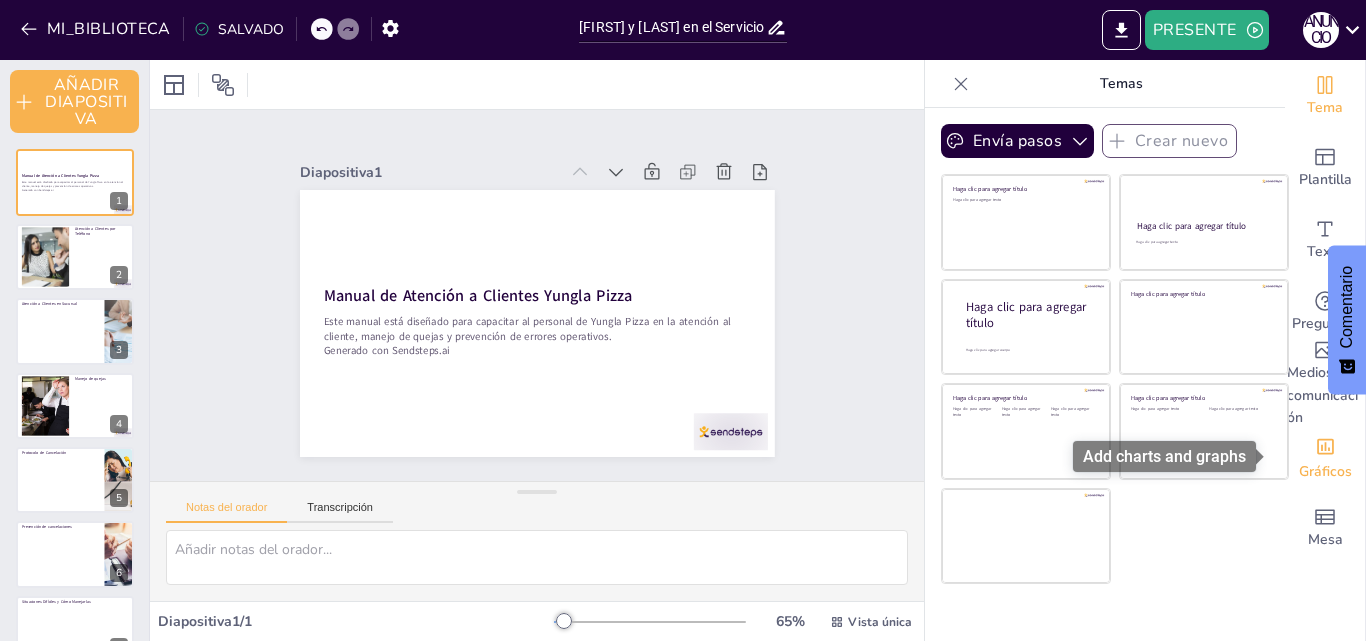 click at bounding box center (1325, 445) 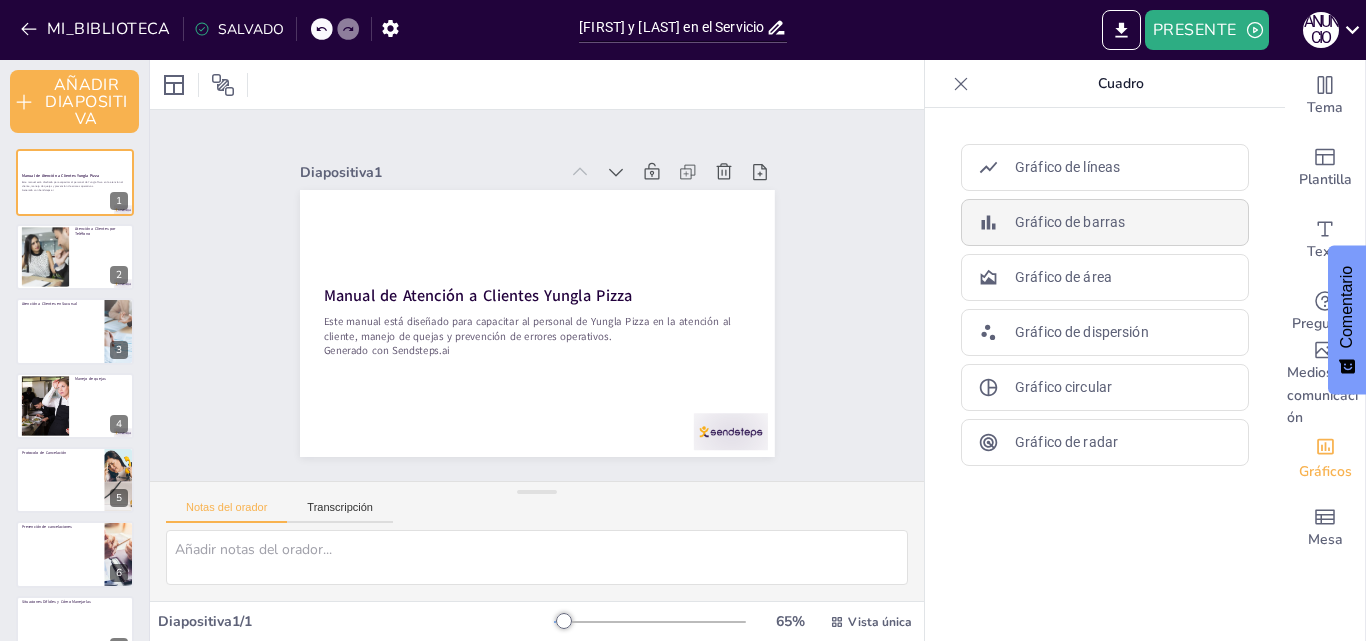 click on "Gráfico de barras" at bounding box center (1070, 222) 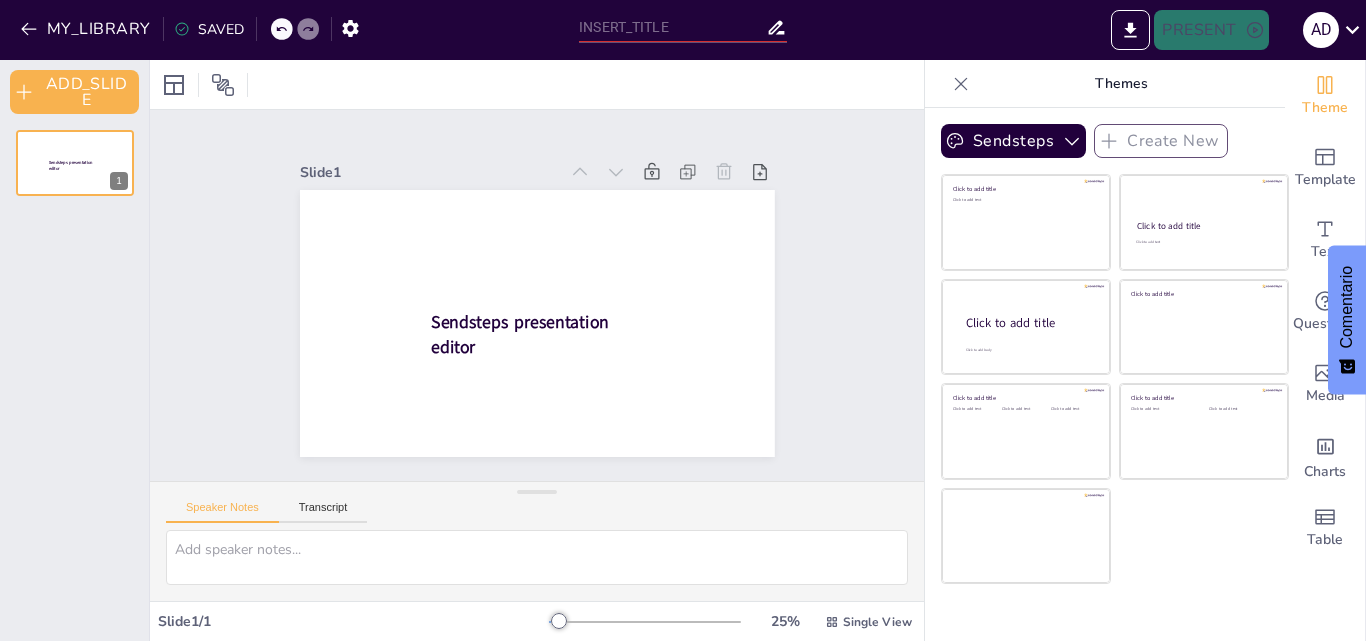 scroll, scrollTop: 0, scrollLeft: 0, axis: both 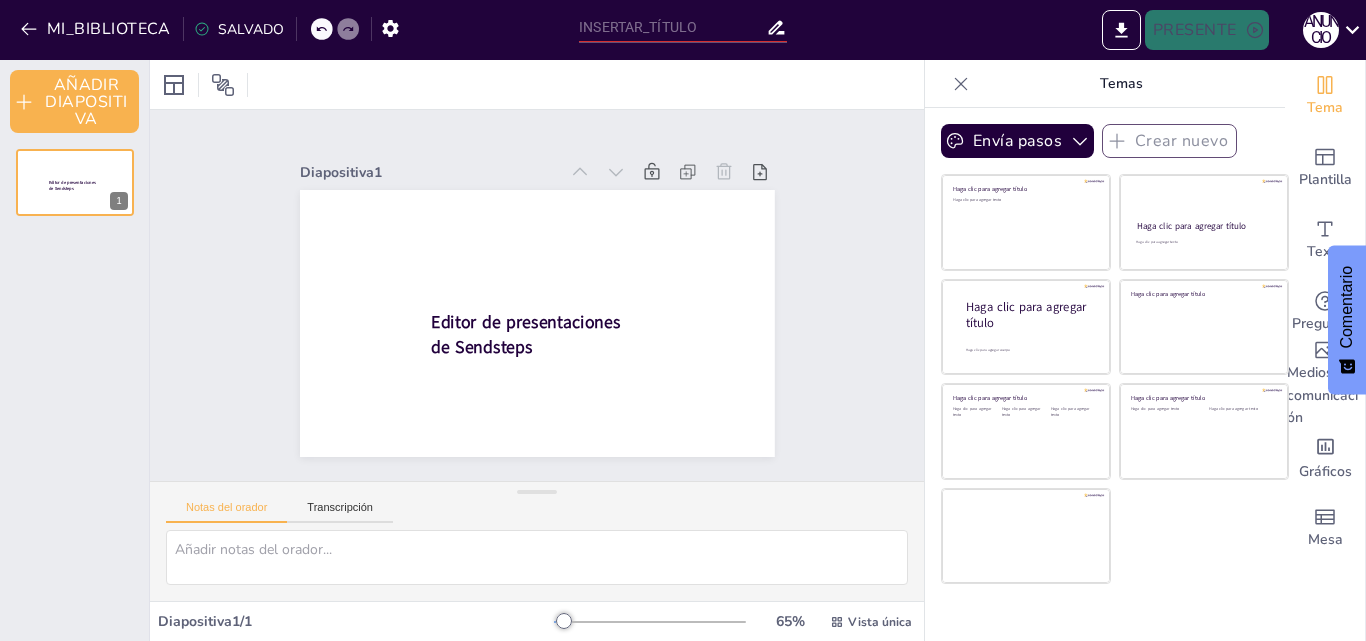 type on "Manejo de Quejas y Situaciones Difíciles en el Servicio al Cliente" 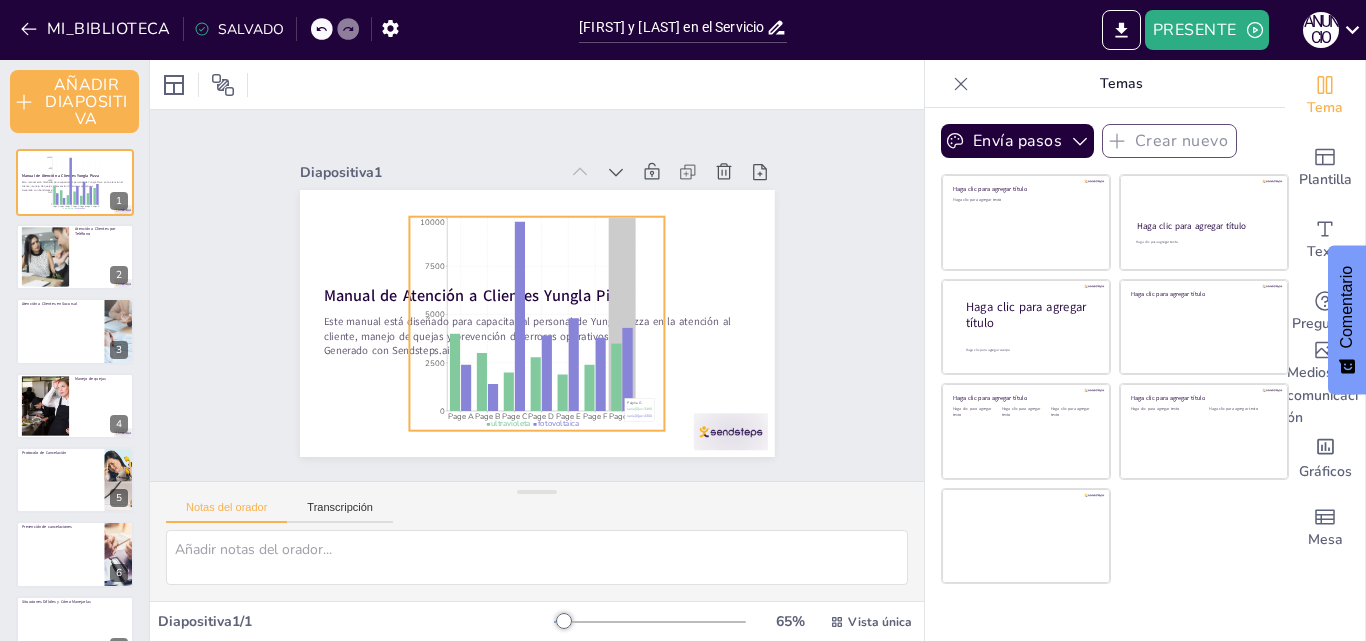 click 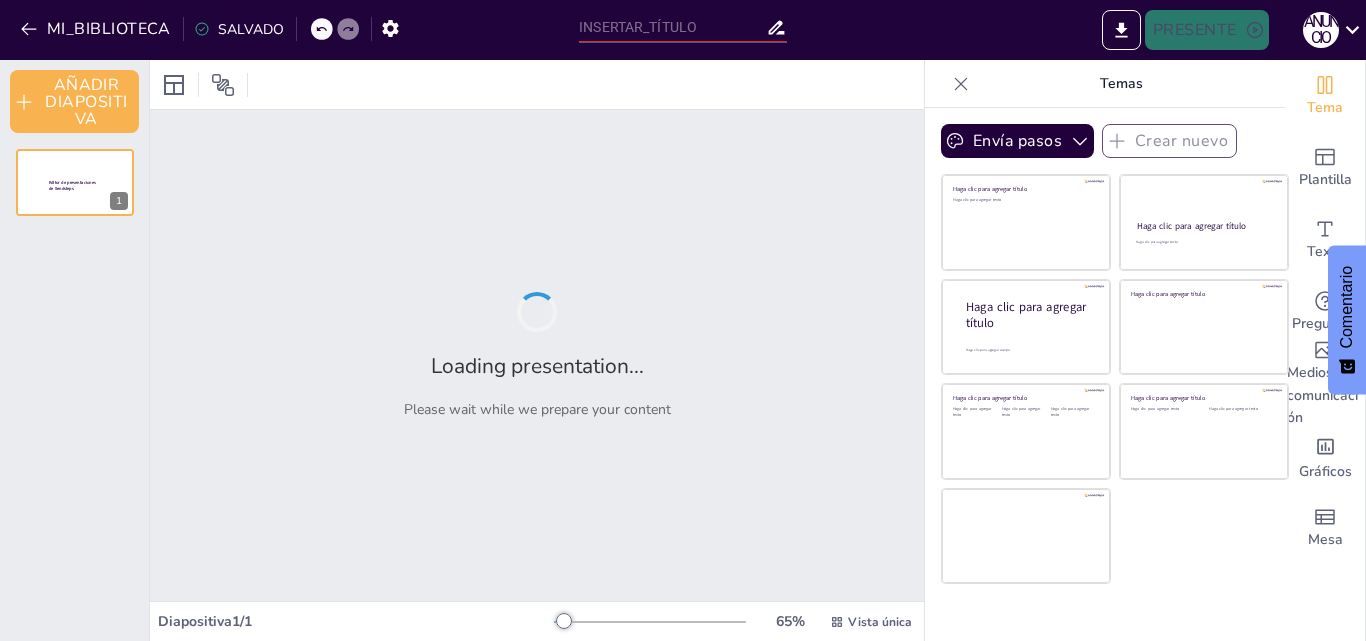 type on "Manejo de Quejas y Situaciones Difíciles en el Servicio al Cliente" 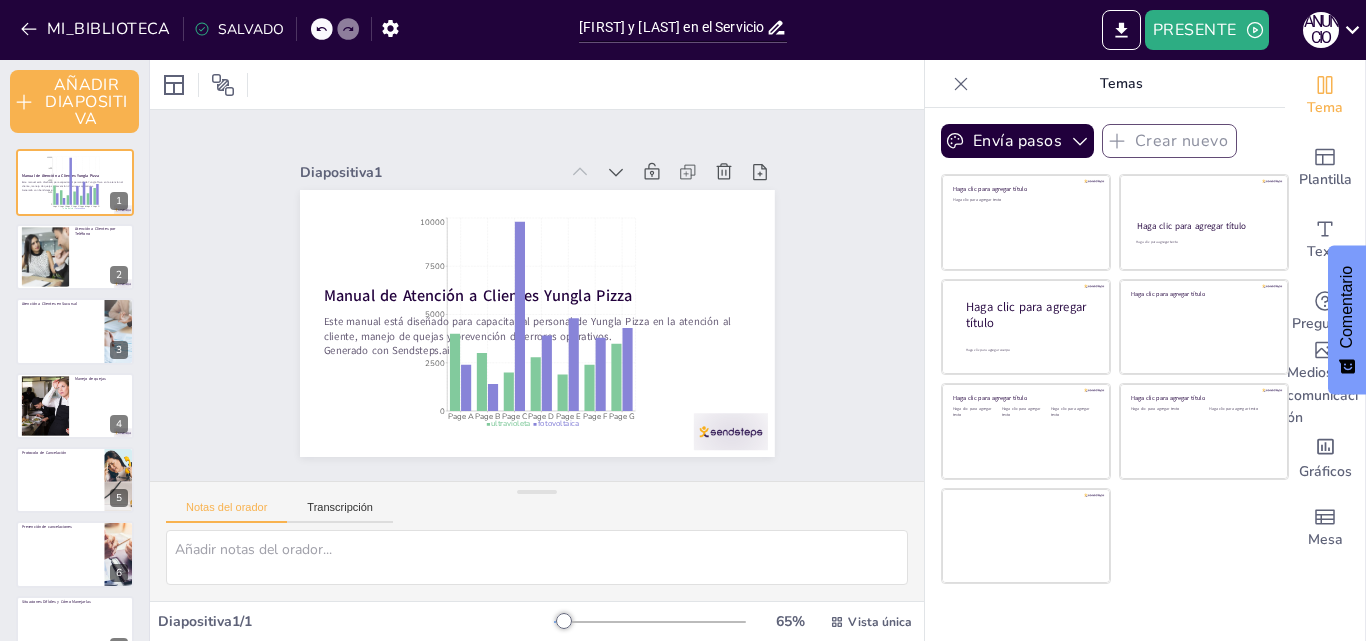 click 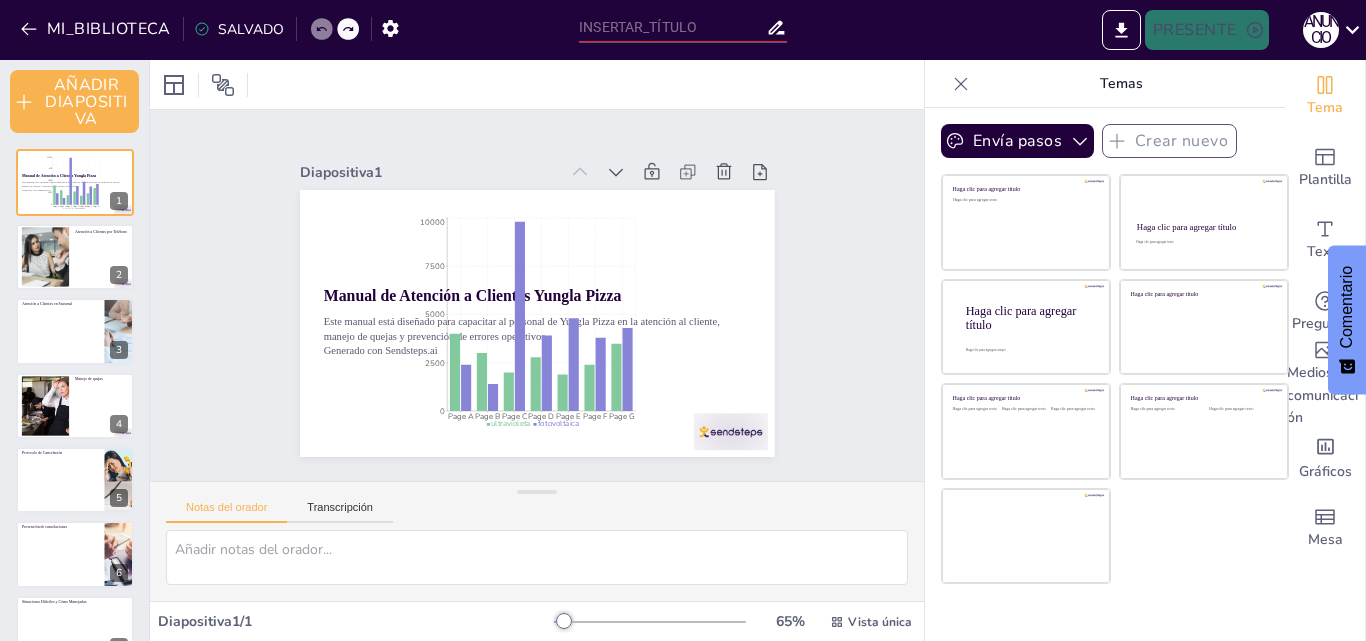 click 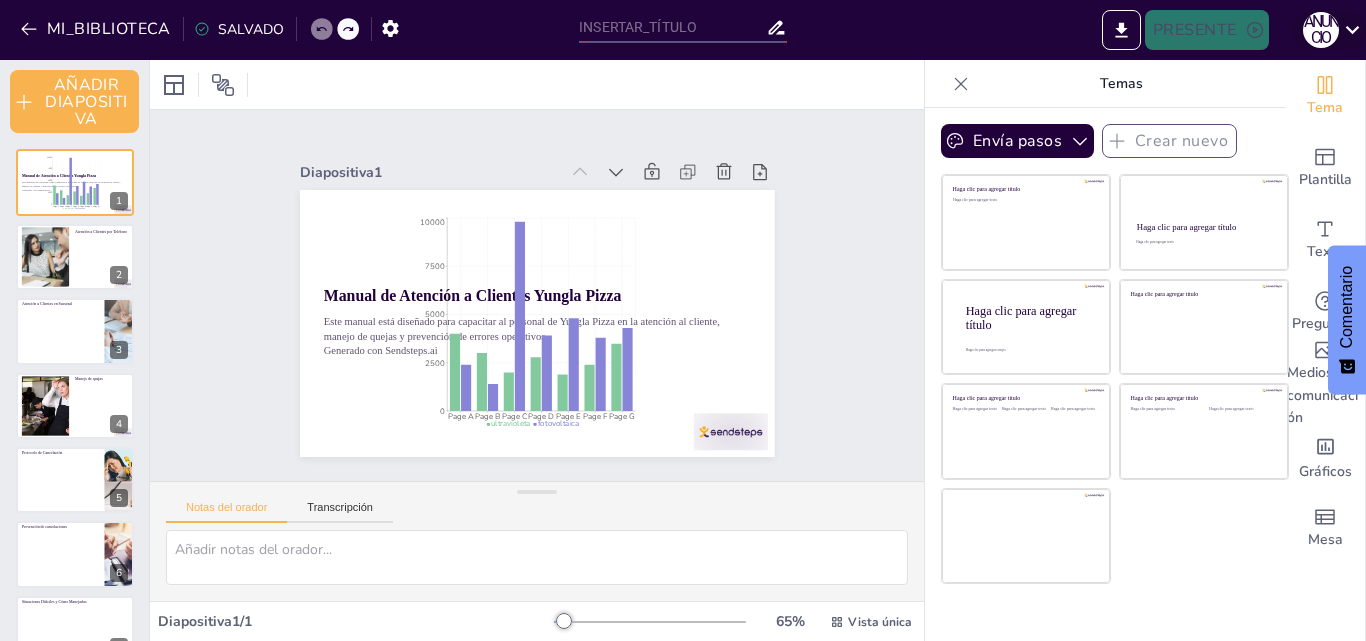 click on "ANUNCIO" at bounding box center (1329, 30) 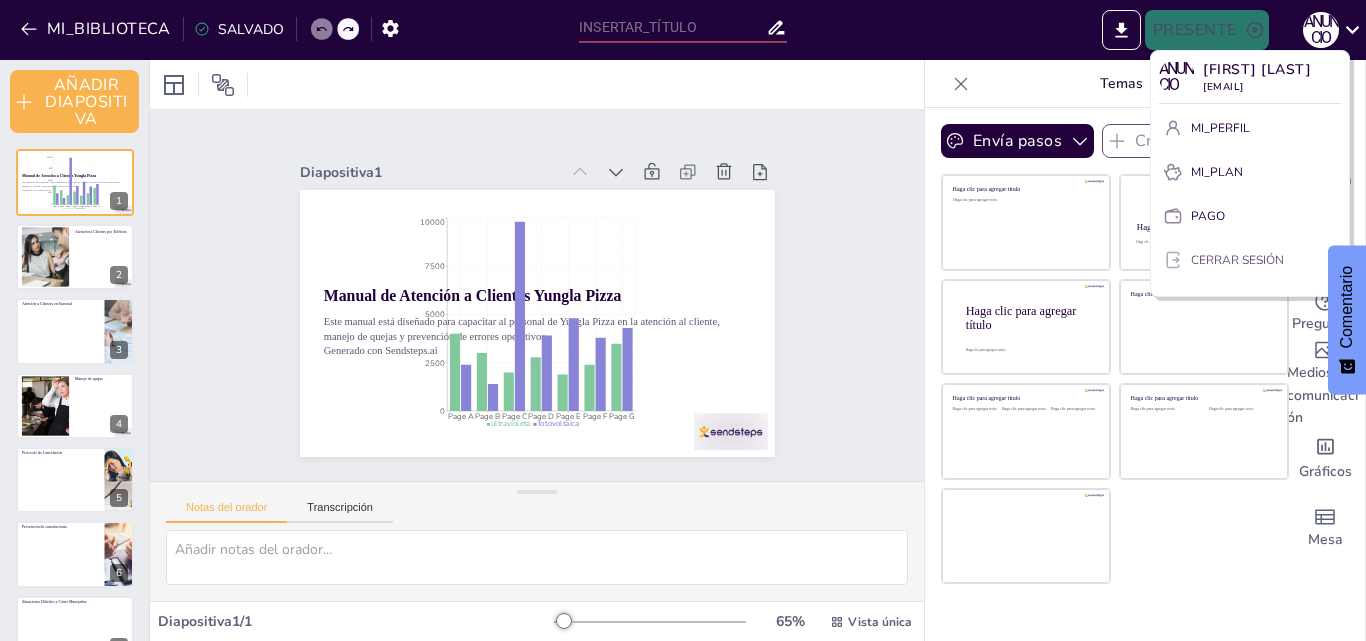 click on "CERRAR SESIÓN" at bounding box center (1237, 260) 